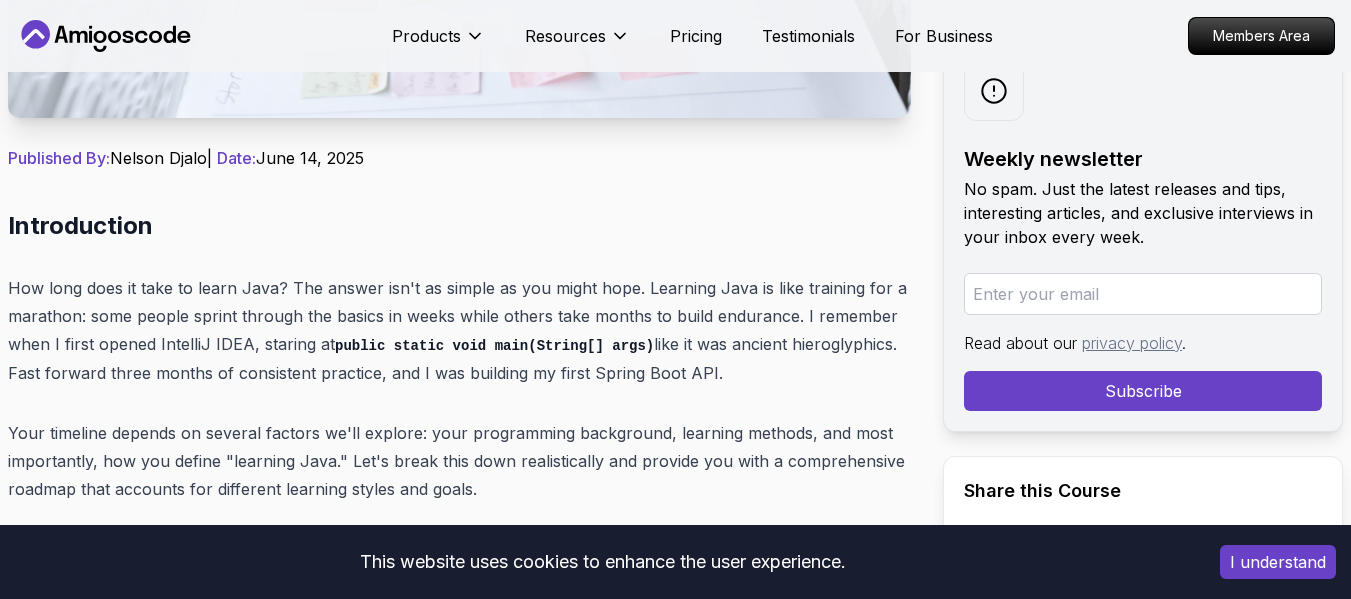 scroll, scrollTop: 700, scrollLeft: 0, axis: vertical 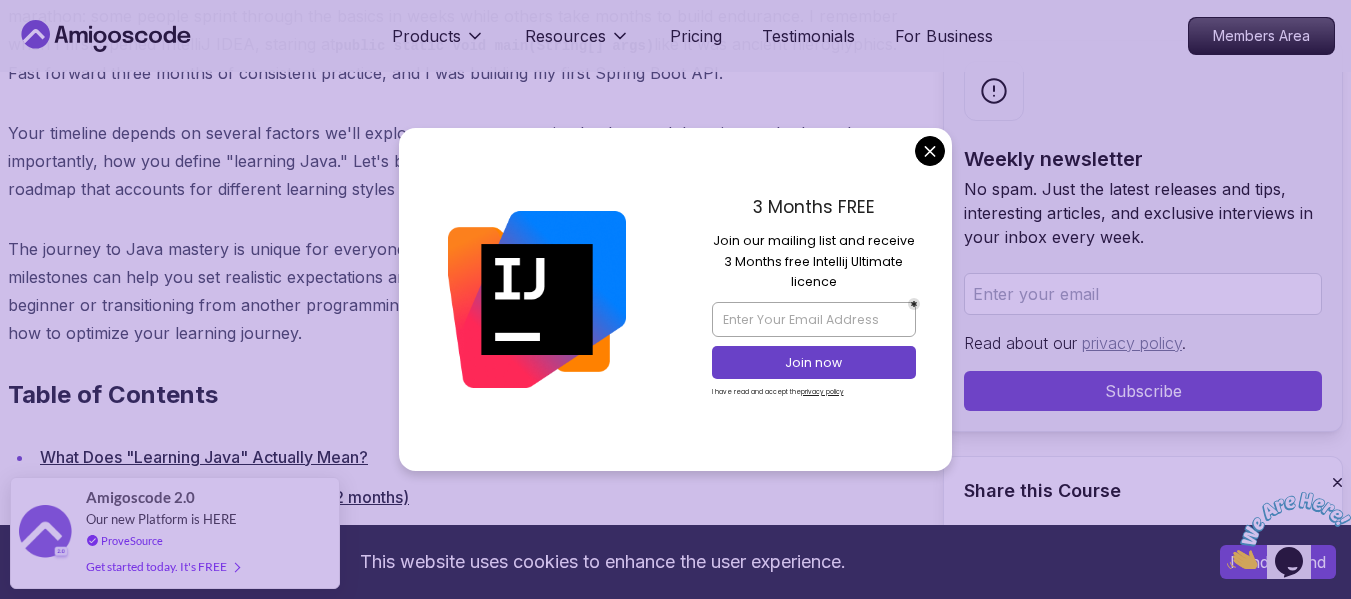 click on "This website uses cookies to enhance the user experience. I understand Products Resources Pricing Testimonials For Business Members Area Products Resources Pricing Testimonials For Business Members Area Blogs How Long Does It Take to Learn Java? A Realistic Timeline backend 15 min read How Long Does It Take to Learn Java? A Realistic Timeline Wondering how long does it take to learn Java? This realistic timeline breaks down the learning journey from basics to job-ready skills based on your goals and commitment. Weekly newsletter No spam. Just the latest releases and tips, interesting articles, and exclusive interviews in your inbox every week. Read about our privacy policy" at bounding box center [675, 8079] 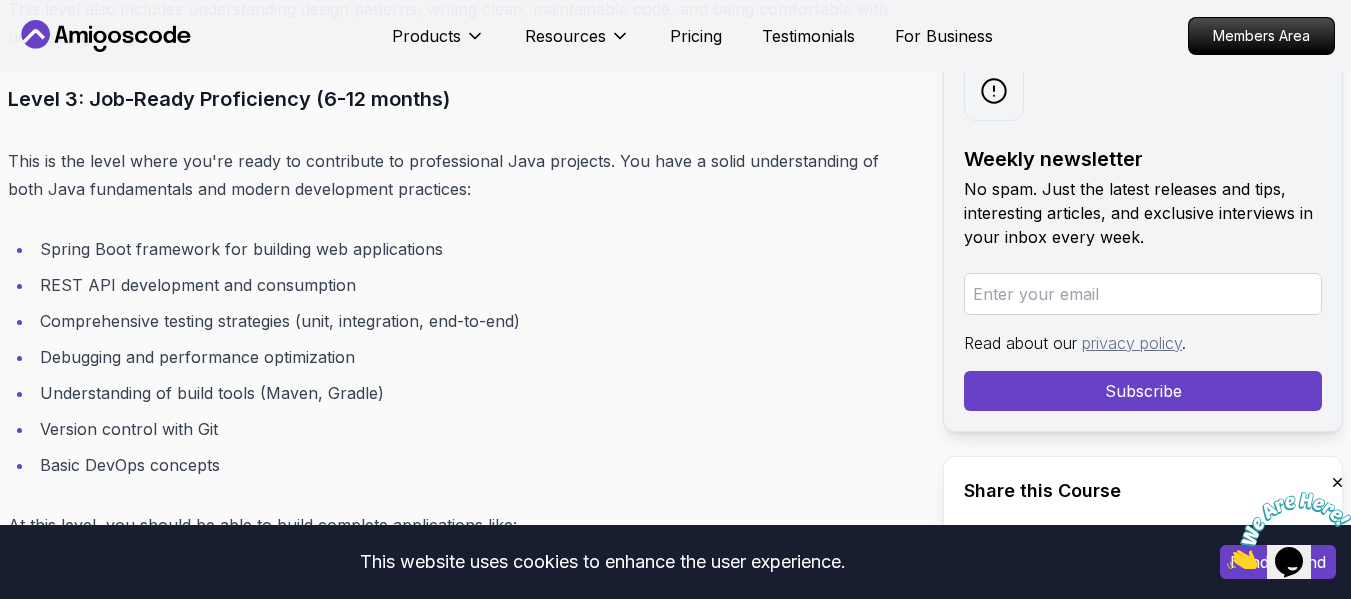 scroll, scrollTop: 5500, scrollLeft: 0, axis: vertical 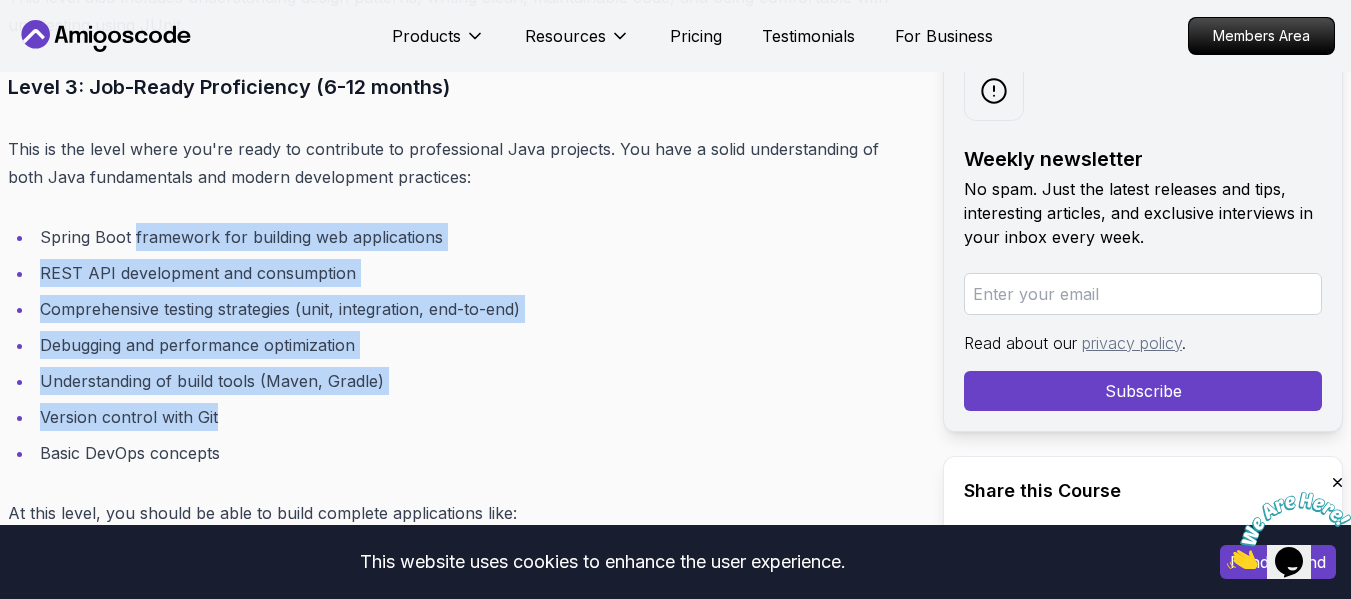 drag, startPoint x: 135, startPoint y: 224, endPoint x: 330, endPoint y: 397, distance: 260.67987 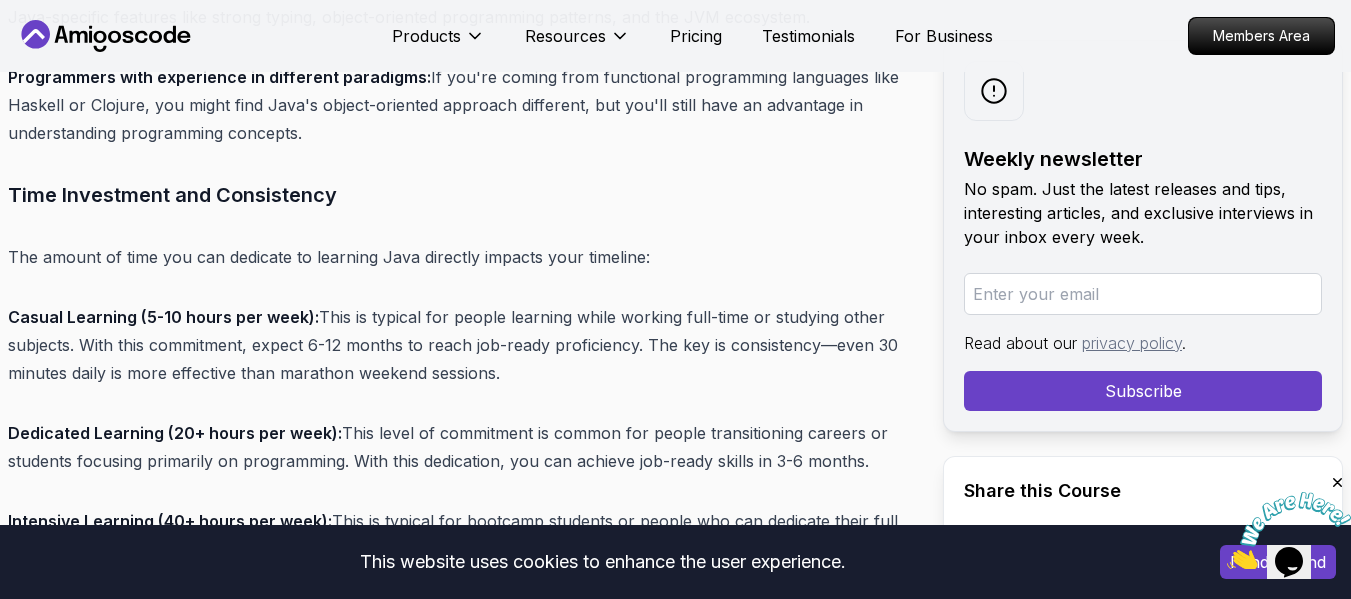scroll, scrollTop: 7400, scrollLeft: 0, axis: vertical 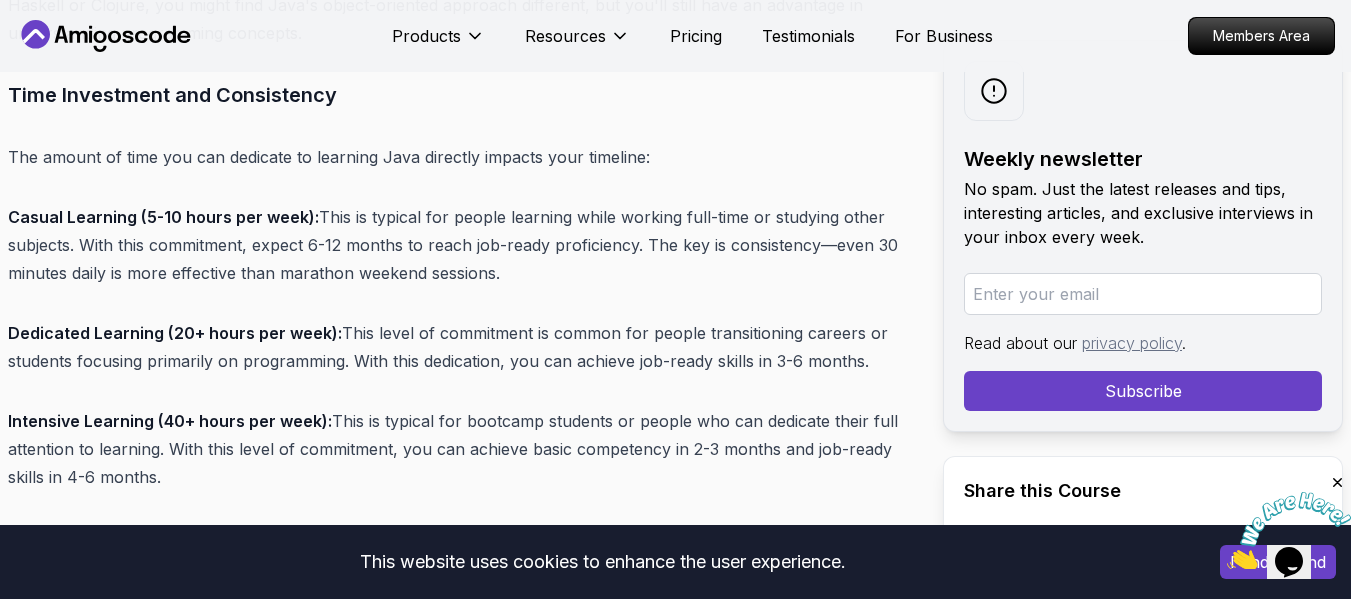 drag, startPoint x: 579, startPoint y: 215, endPoint x: 579, endPoint y: 275, distance: 60 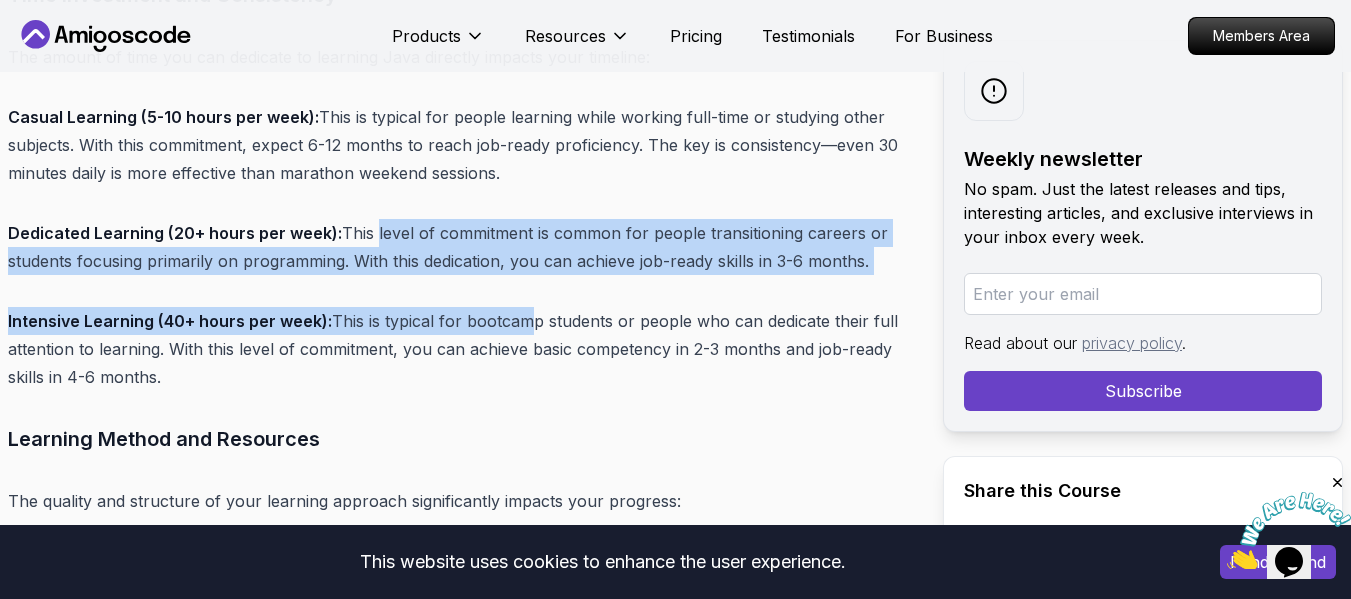 drag, startPoint x: 373, startPoint y: 232, endPoint x: 517, endPoint y: 275, distance: 150.28307 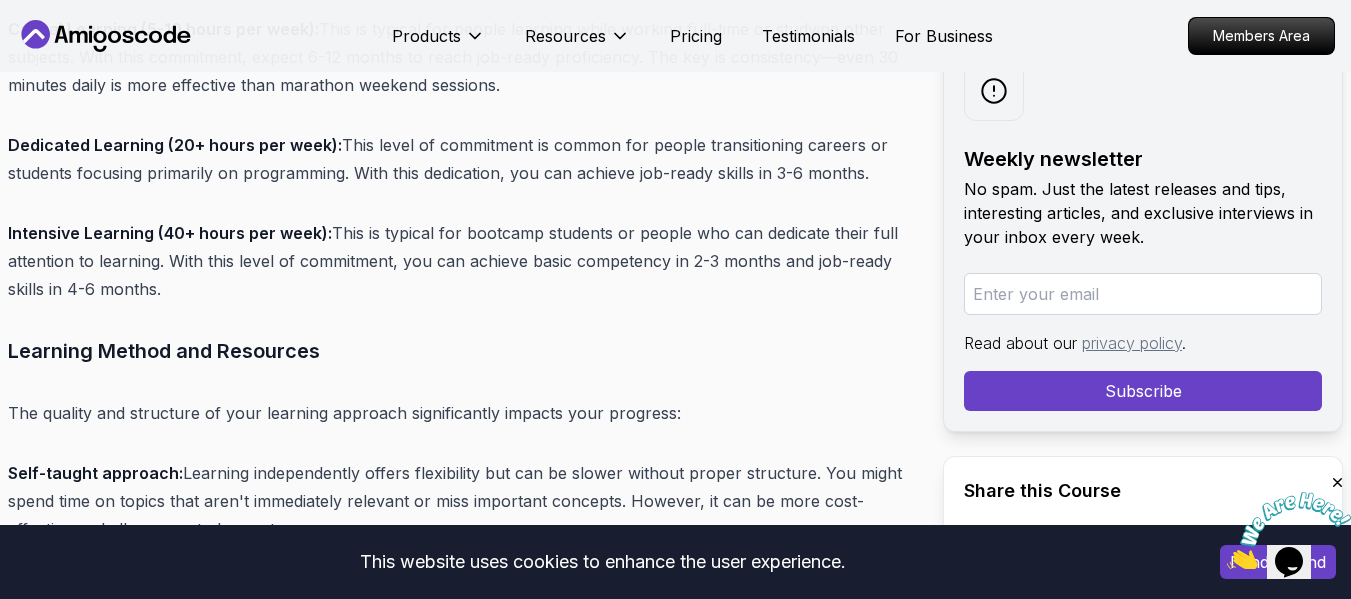scroll, scrollTop: 7600, scrollLeft: 0, axis: vertical 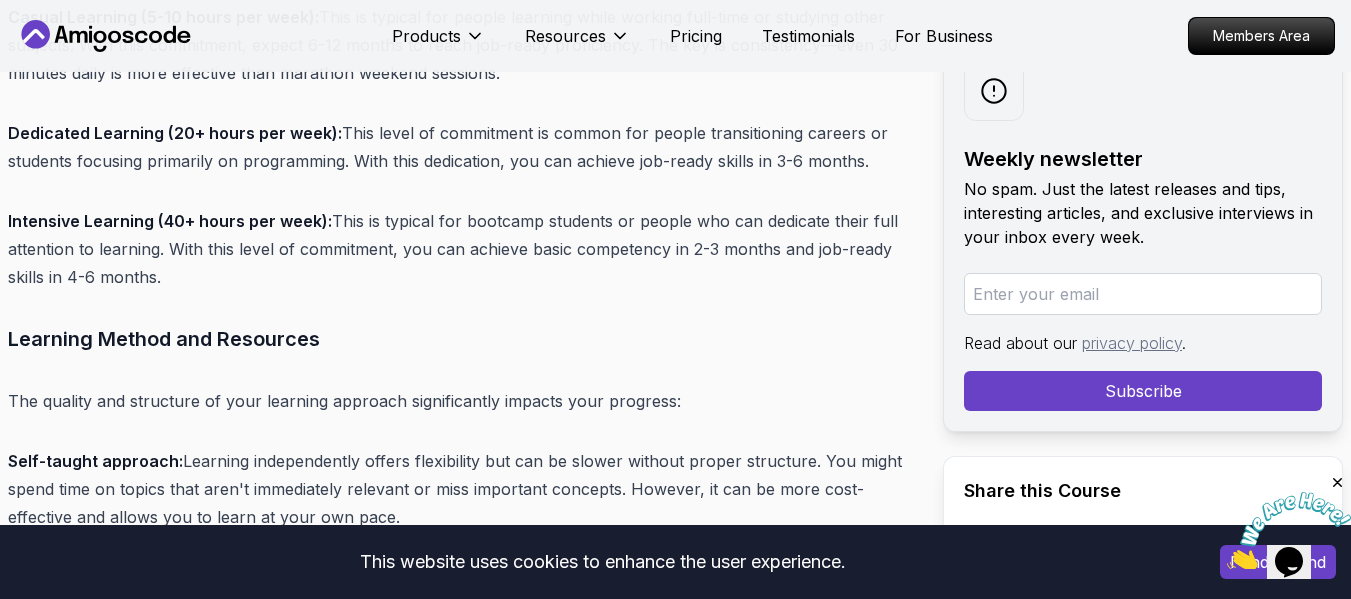 drag, startPoint x: 344, startPoint y: 230, endPoint x: 347, endPoint y: 264, distance: 34.132095 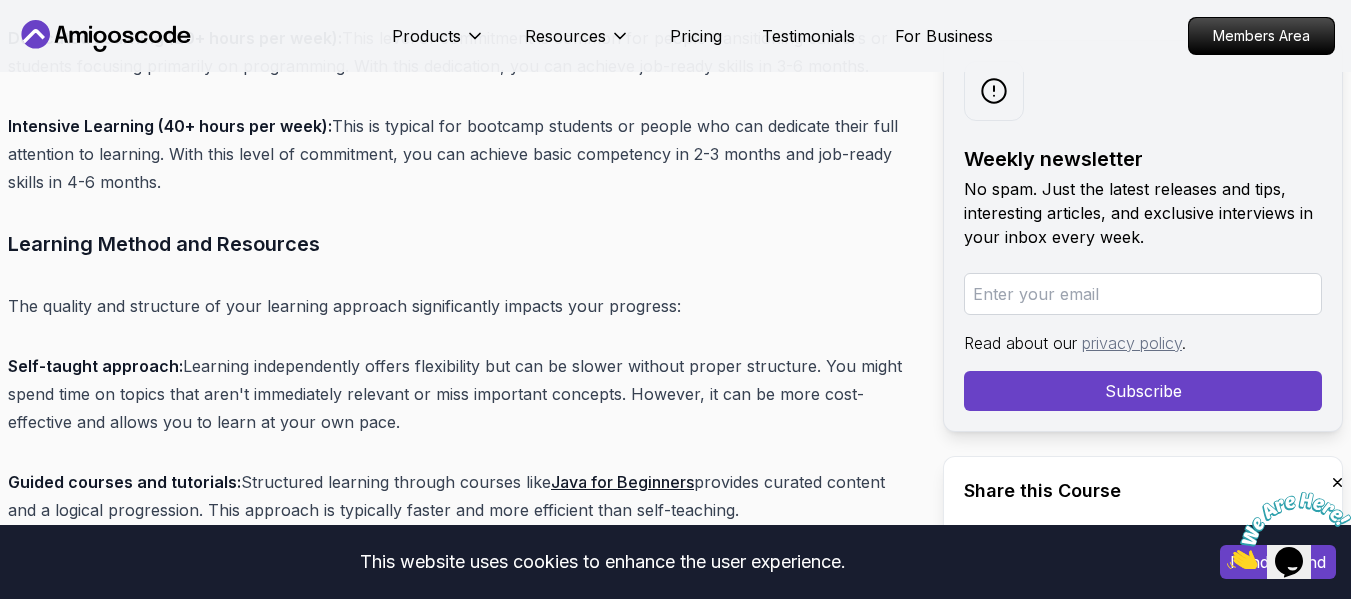 scroll, scrollTop: 7800, scrollLeft: 0, axis: vertical 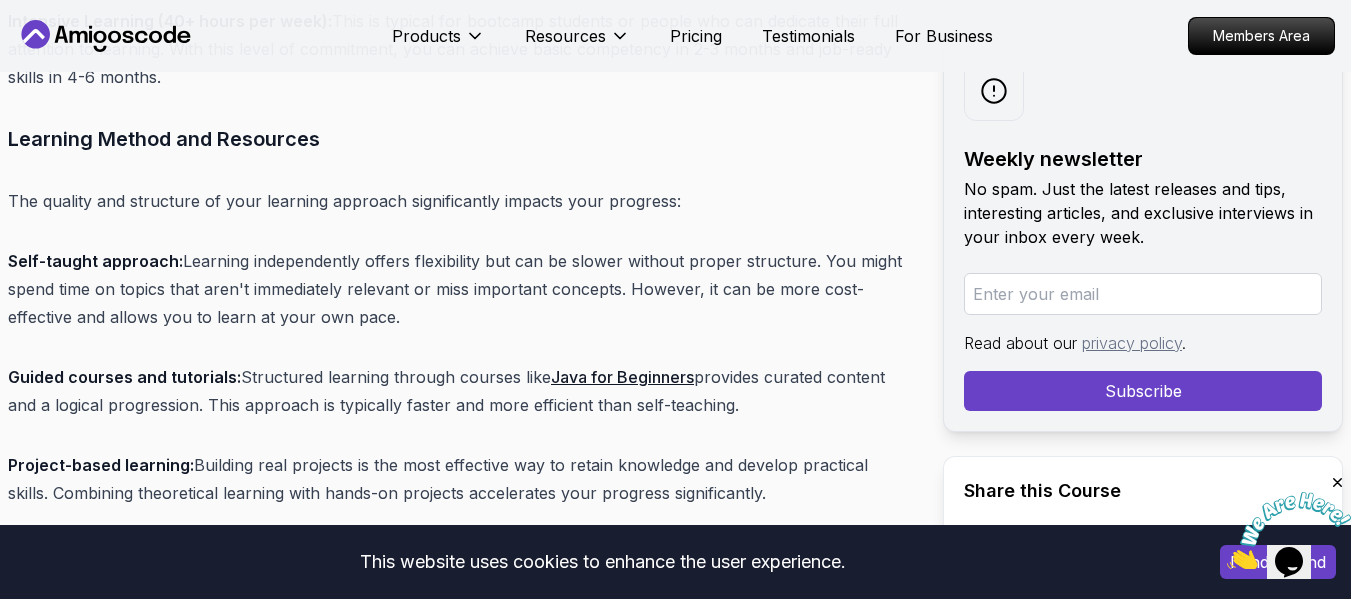 drag, startPoint x: 254, startPoint y: 267, endPoint x: 403, endPoint y: 310, distance: 155.08063 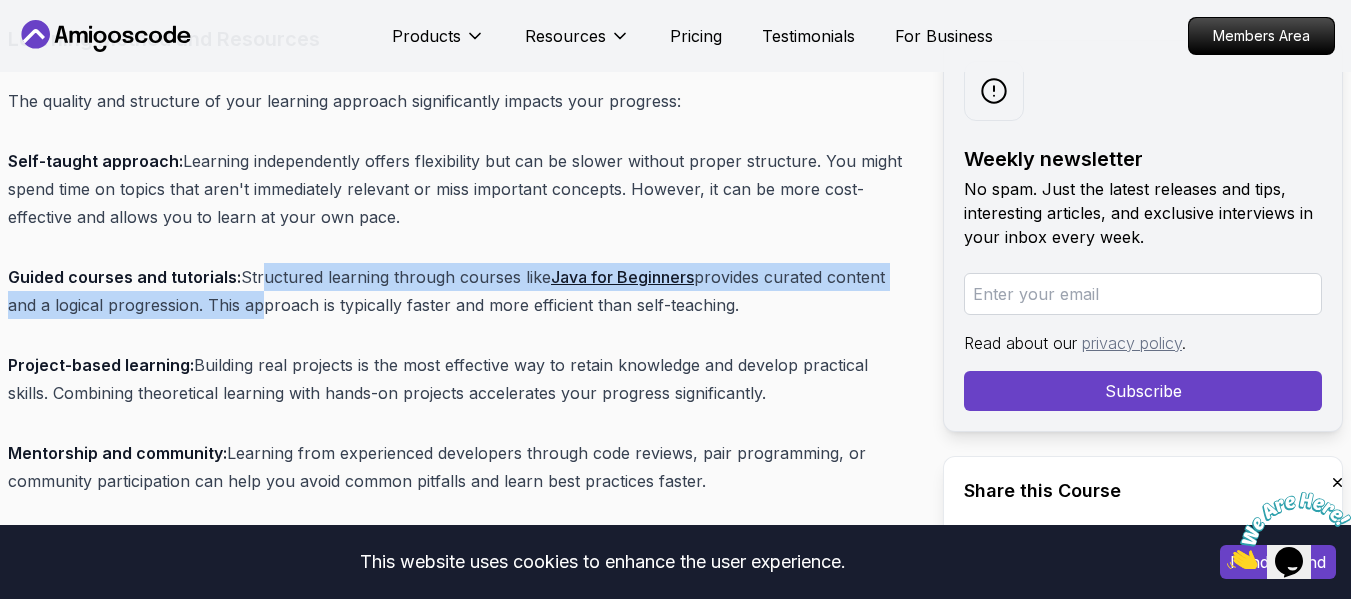 drag, startPoint x: 254, startPoint y: 279, endPoint x: 256, endPoint y: 298, distance: 19.104973 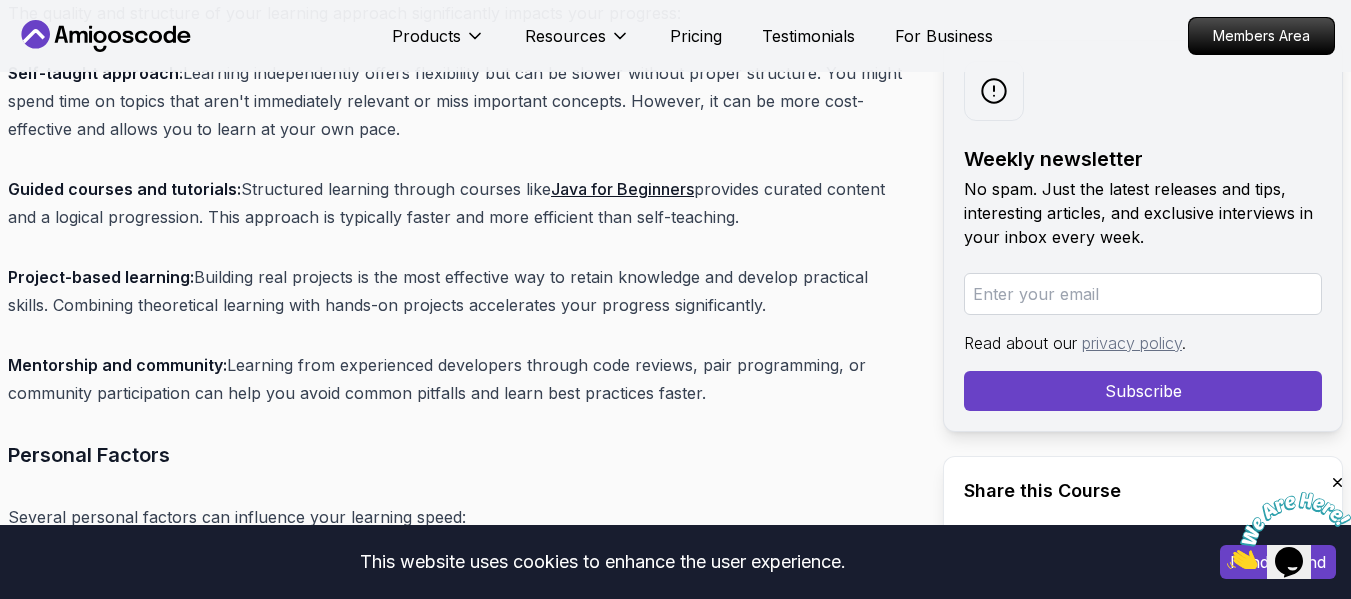 scroll, scrollTop: 8000, scrollLeft: 0, axis: vertical 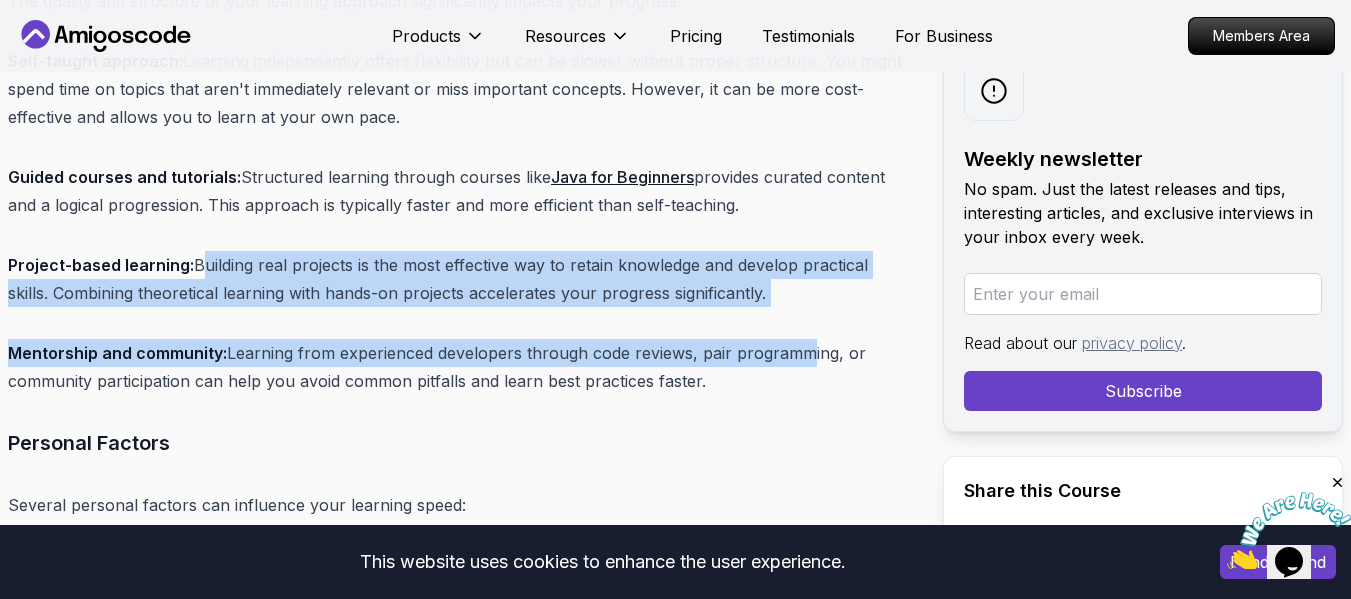 drag, startPoint x: 199, startPoint y: 258, endPoint x: 800, endPoint y: 310, distance: 603.24536 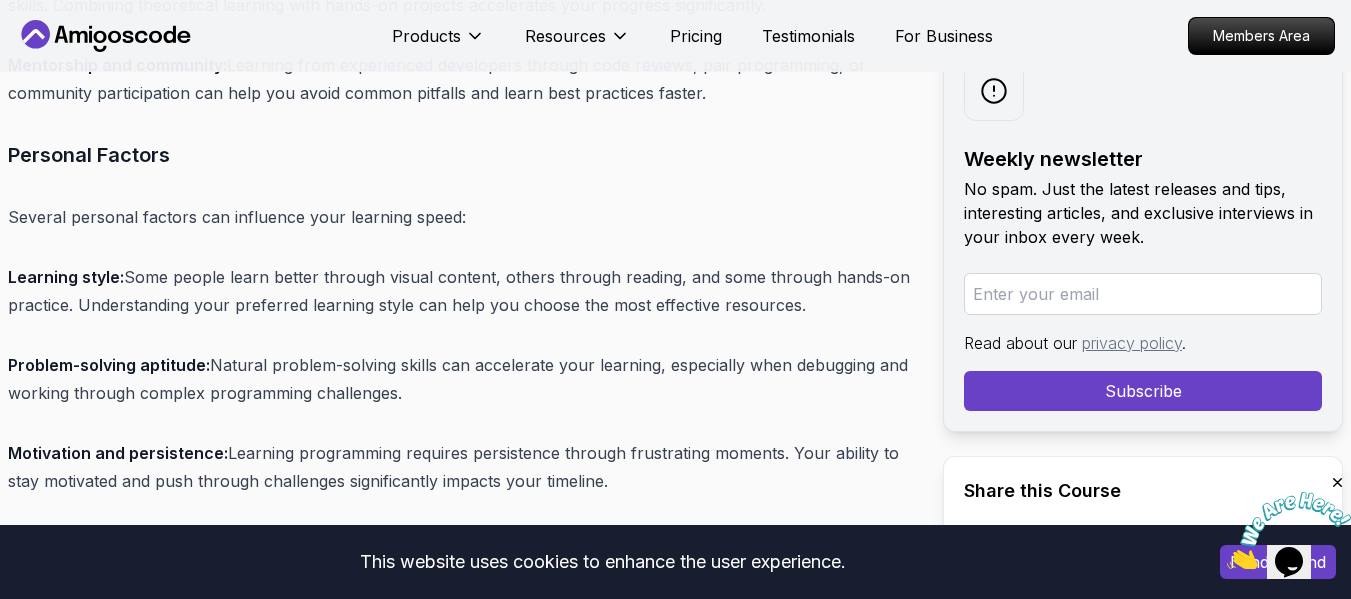 scroll, scrollTop: 8300, scrollLeft: 0, axis: vertical 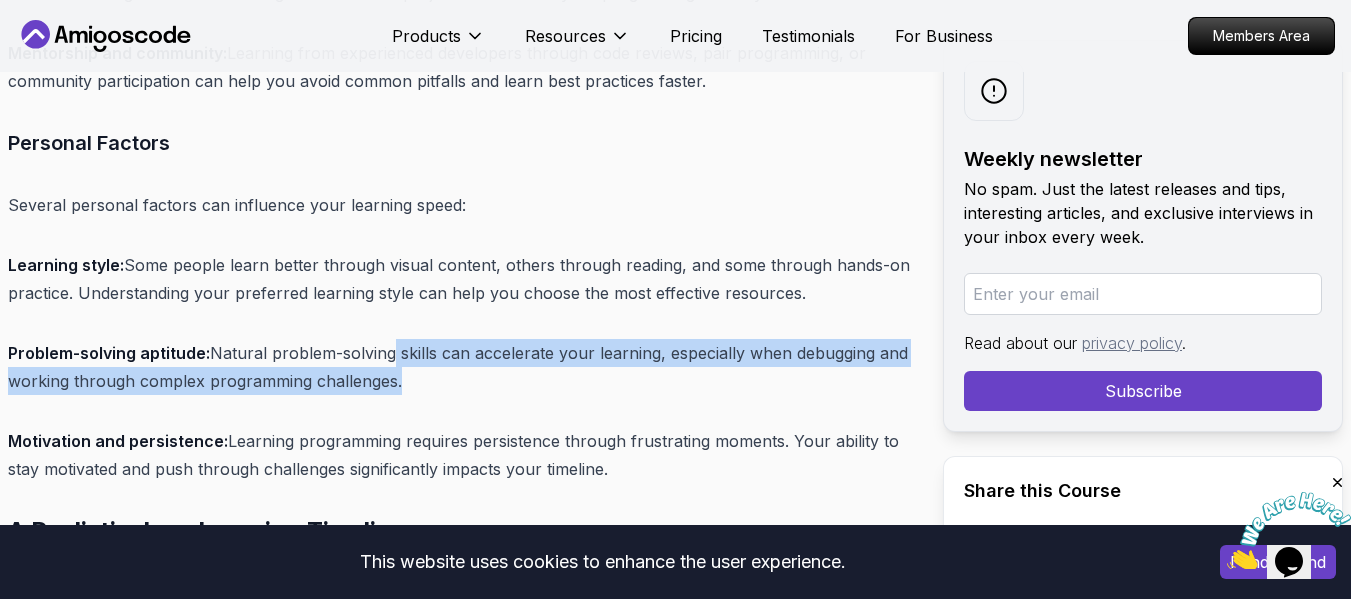 drag, startPoint x: 389, startPoint y: 353, endPoint x: 389, endPoint y: 391, distance: 38 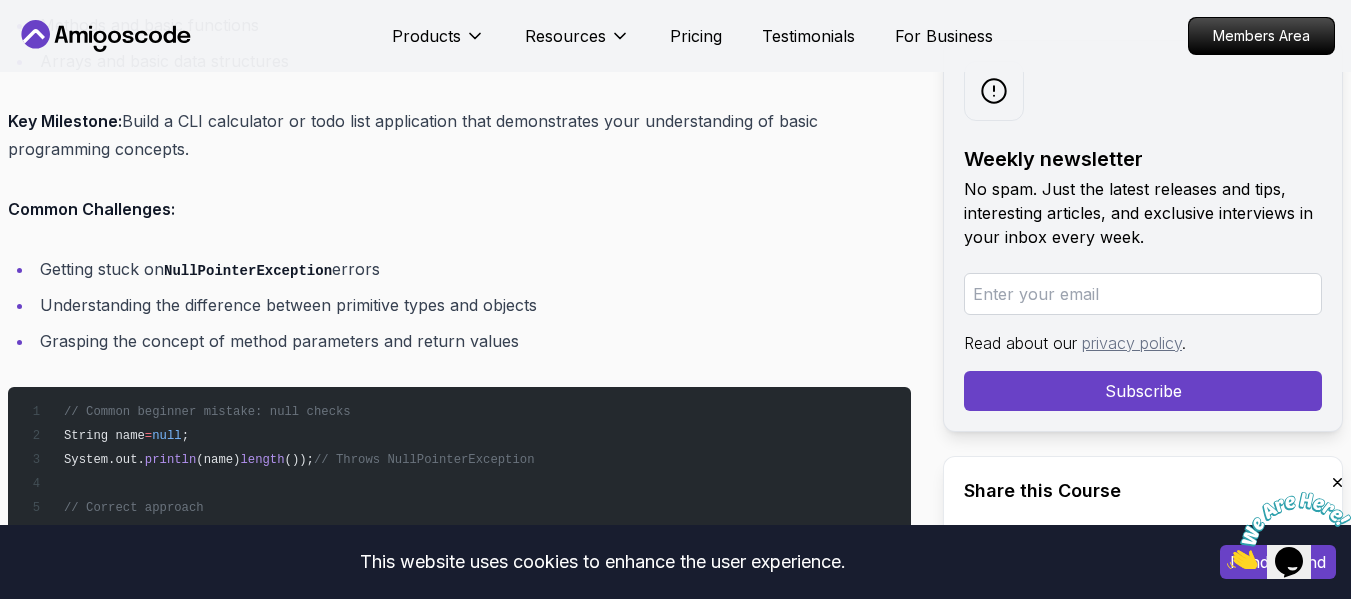 scroll, scrollTop: 9200, scrollLeft: 0, axis: vertical 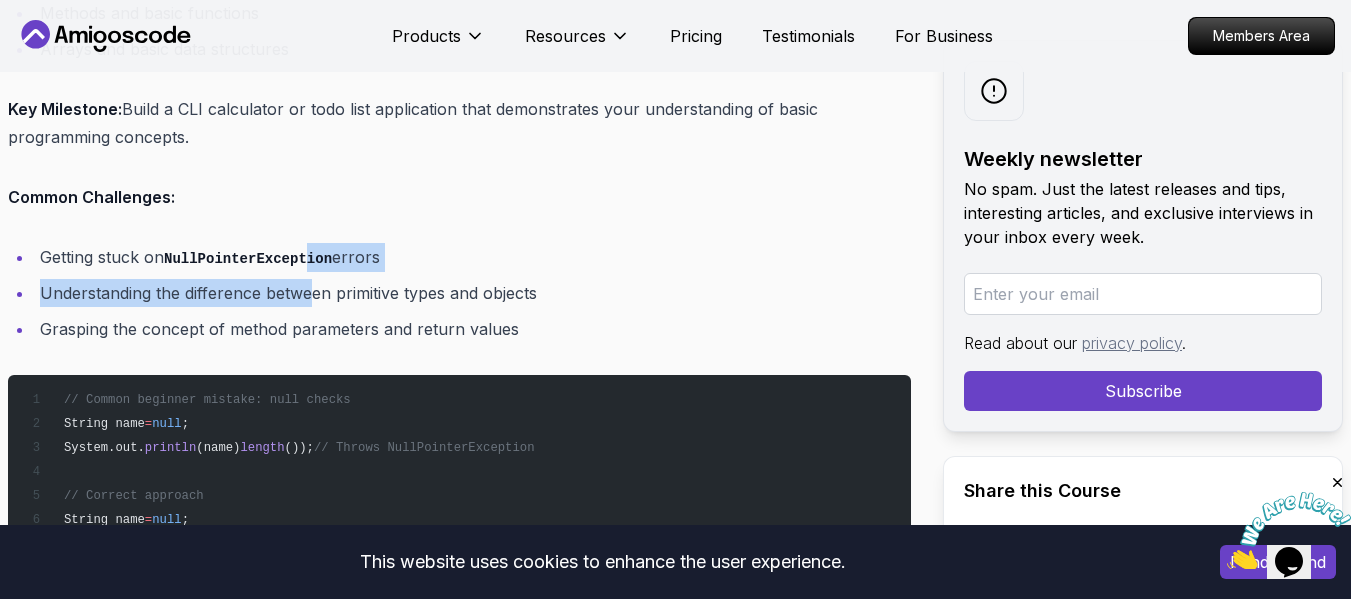 drag, startPoint x: 297, startPoint y: 254, endPoint x: 316, endPoint y: 296, distance: 46.09772 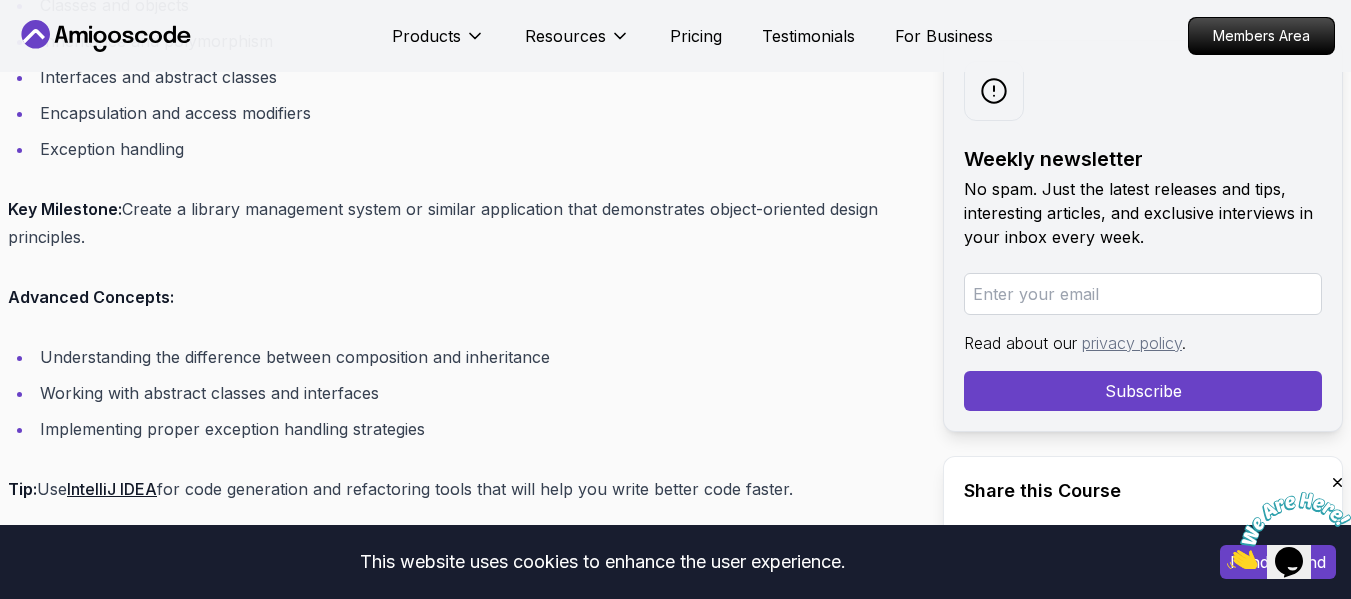 scroll, scrollTop: 10100, scrollLeft: 0, axis: vertical 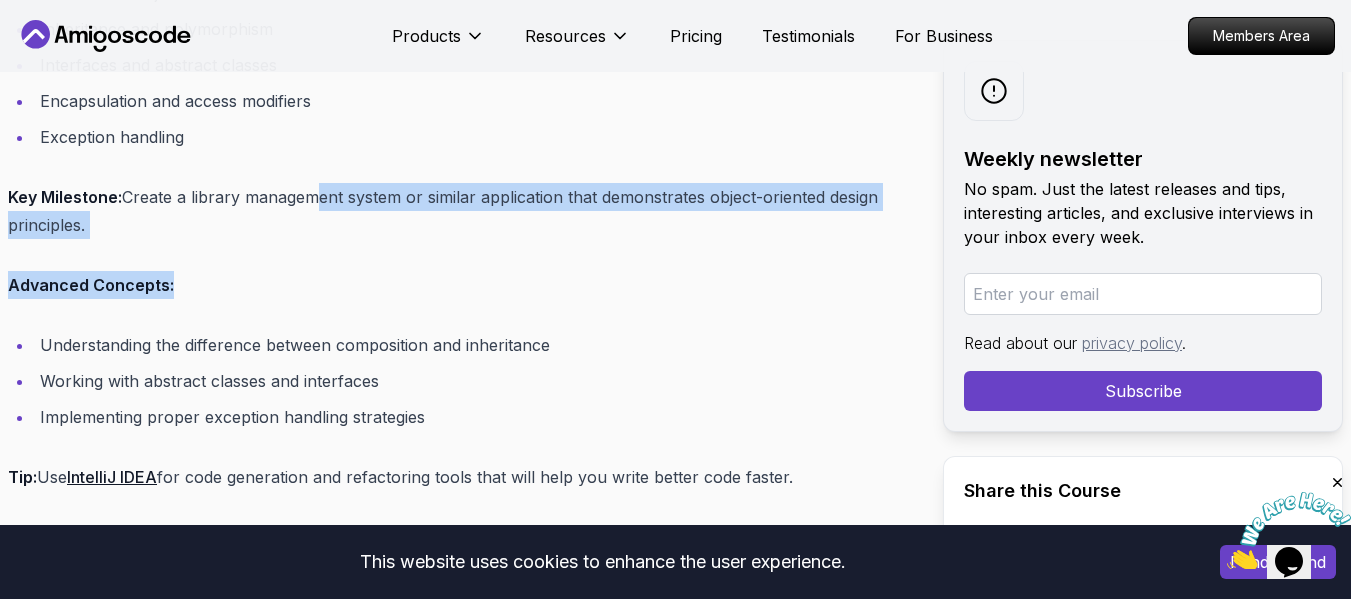 drag, startPoint x: 311, startPoint y: 200, endPoint x: 311, endPoint y: 269, distance: 69 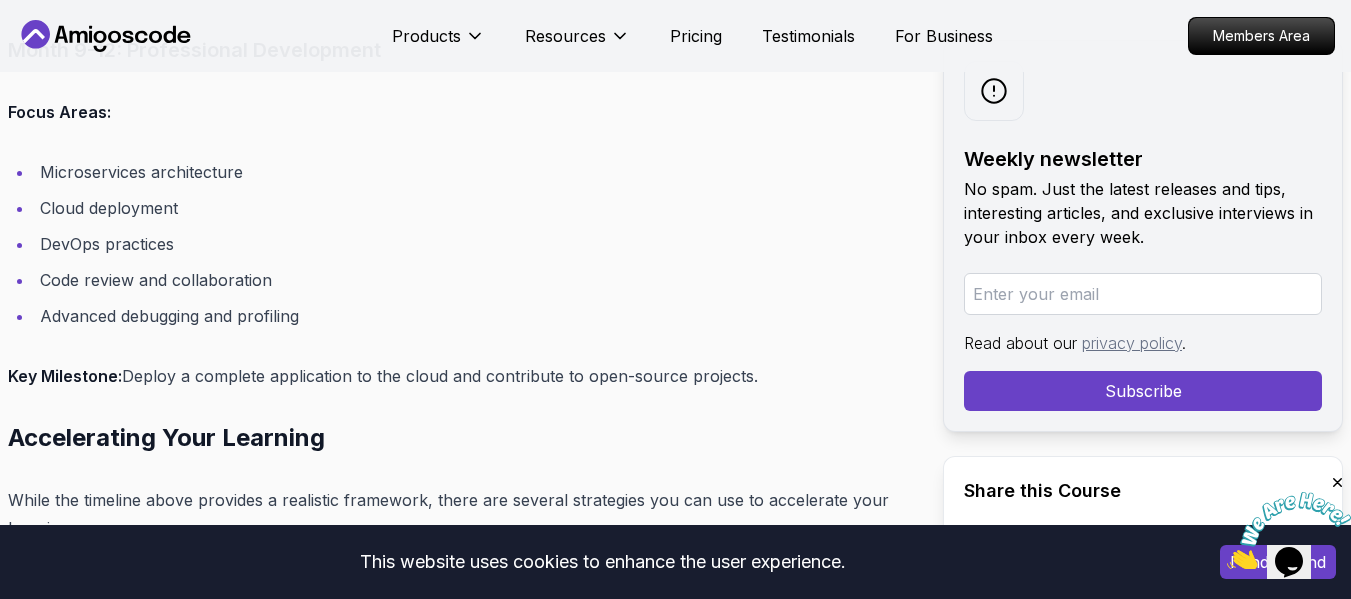 scroll, scrollTop: 11700, scrollLeft: 0, axis: vertical 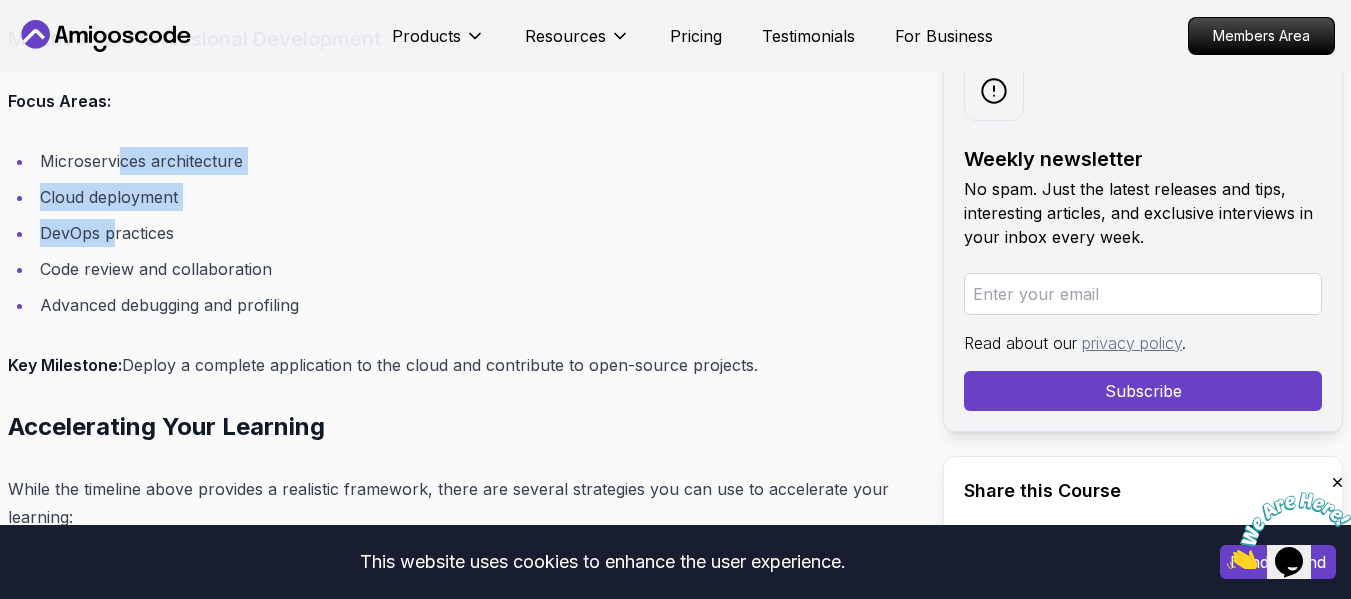 drag, startPoint x: 124, startPoint y: 171, endPoint x: 117, endPoint y: 220, distance: 49.497475 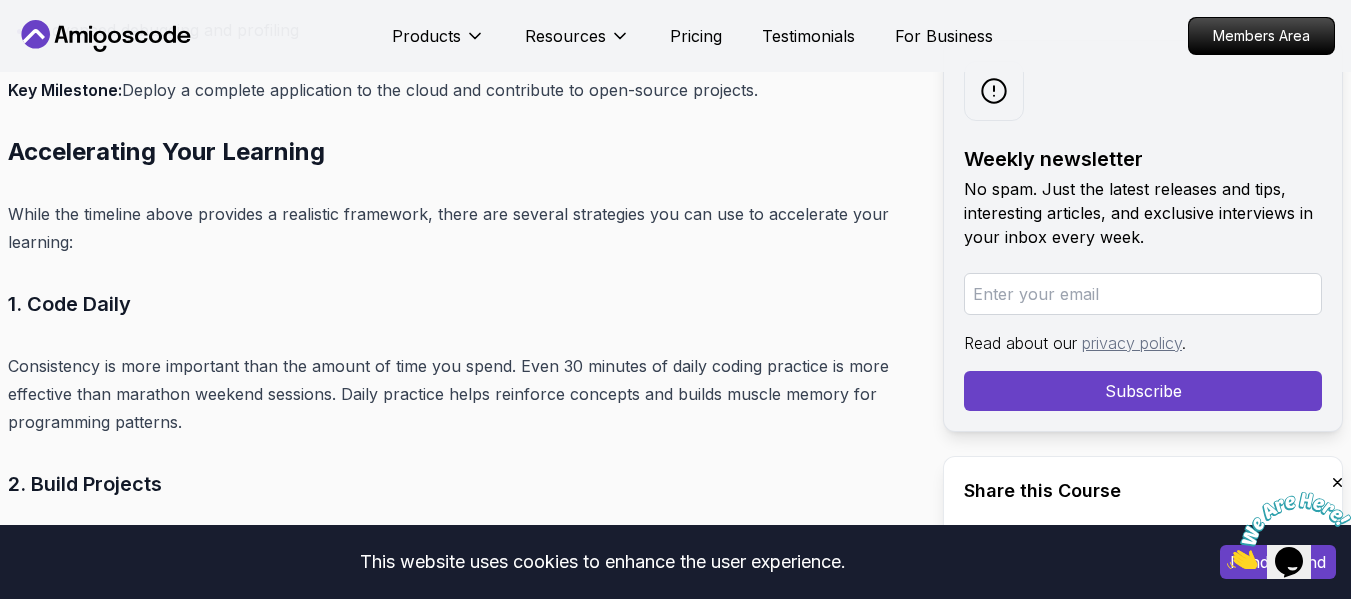 scroll, scrollTop: 12000, scrollLeft: 0, axis: vertical 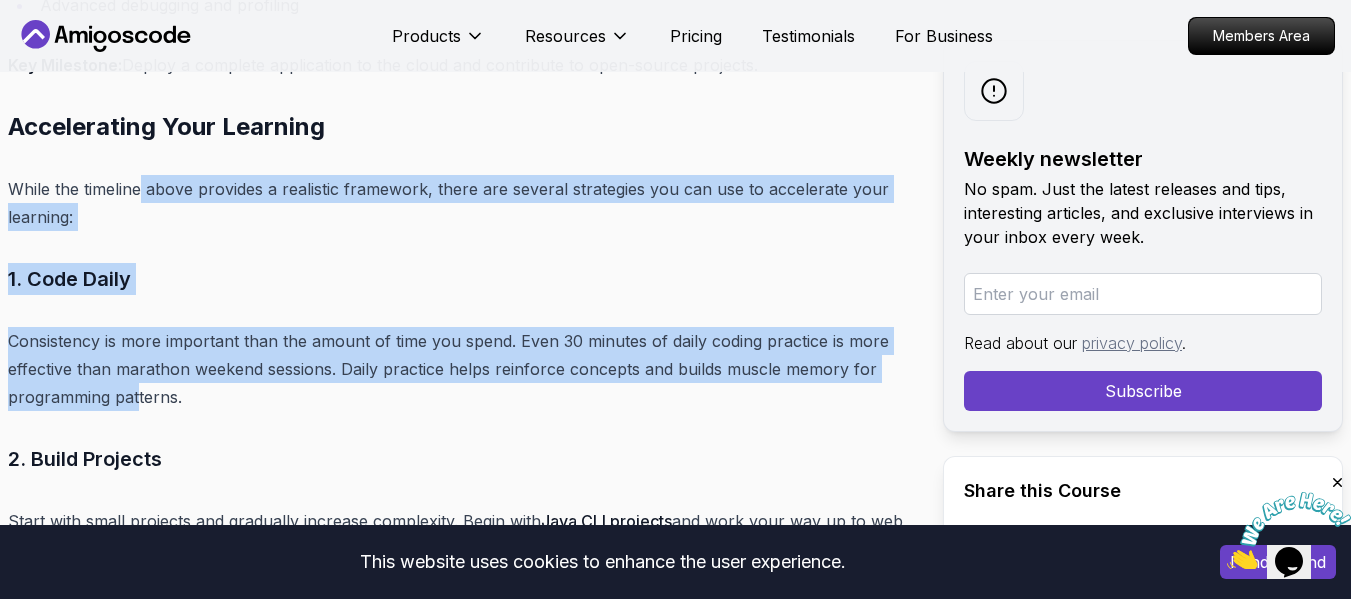 drag, startPoint x: 143, startPoint y: 197, endPoint x: 137, endPoint y: 390, distance: 193.09325 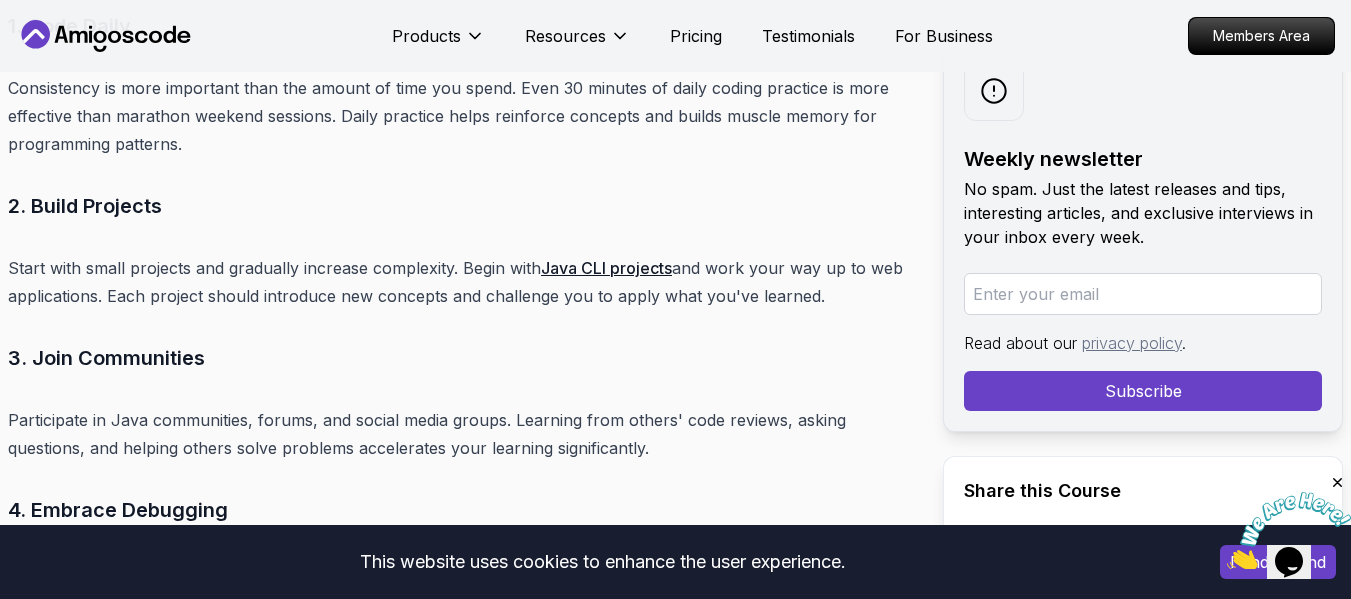 scroll, scrollTop: 12300, scrollLeft: 0, axis: vertical 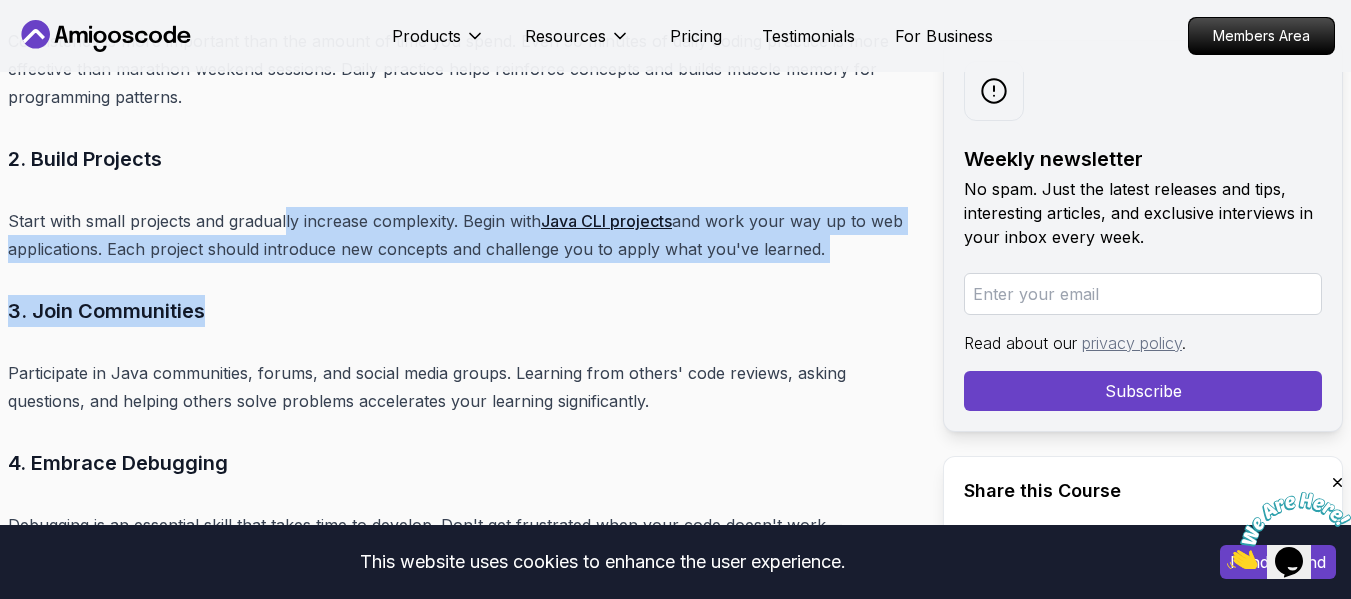 drag, startPoint x: 284, startPoint y: 210, endPoint x: 277, endPoint y: 270, distance: 60.40695 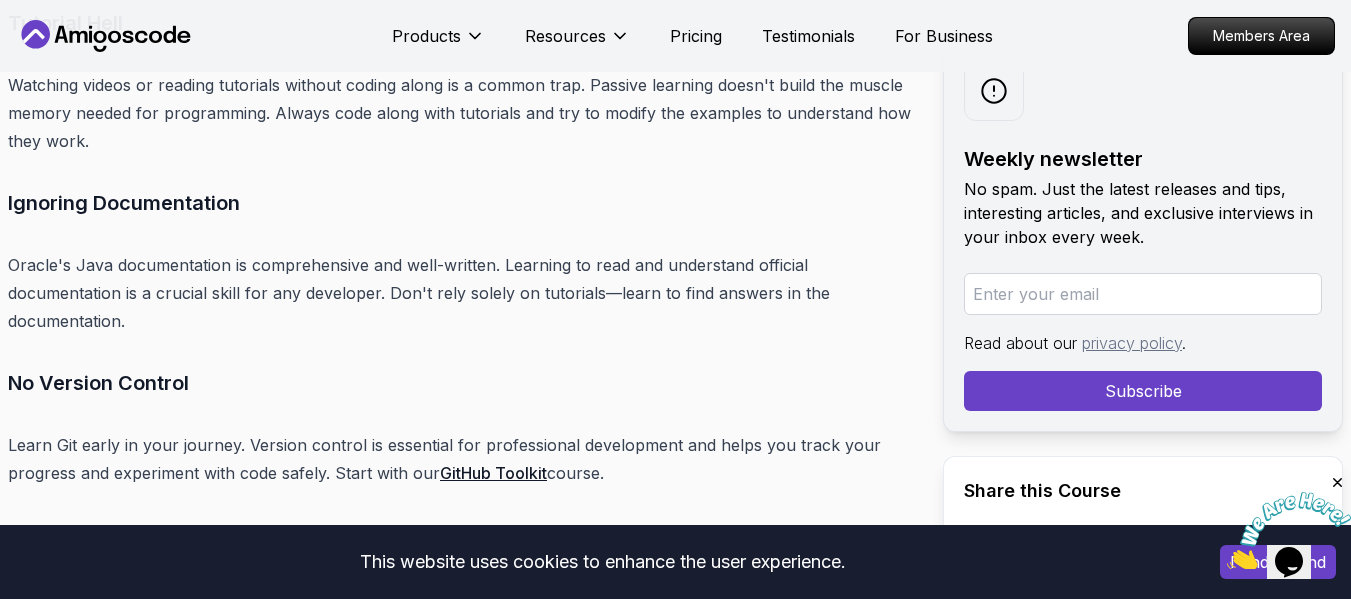 scroll, scrollTop: 13600, scrollLeft: 0, axis: vertical 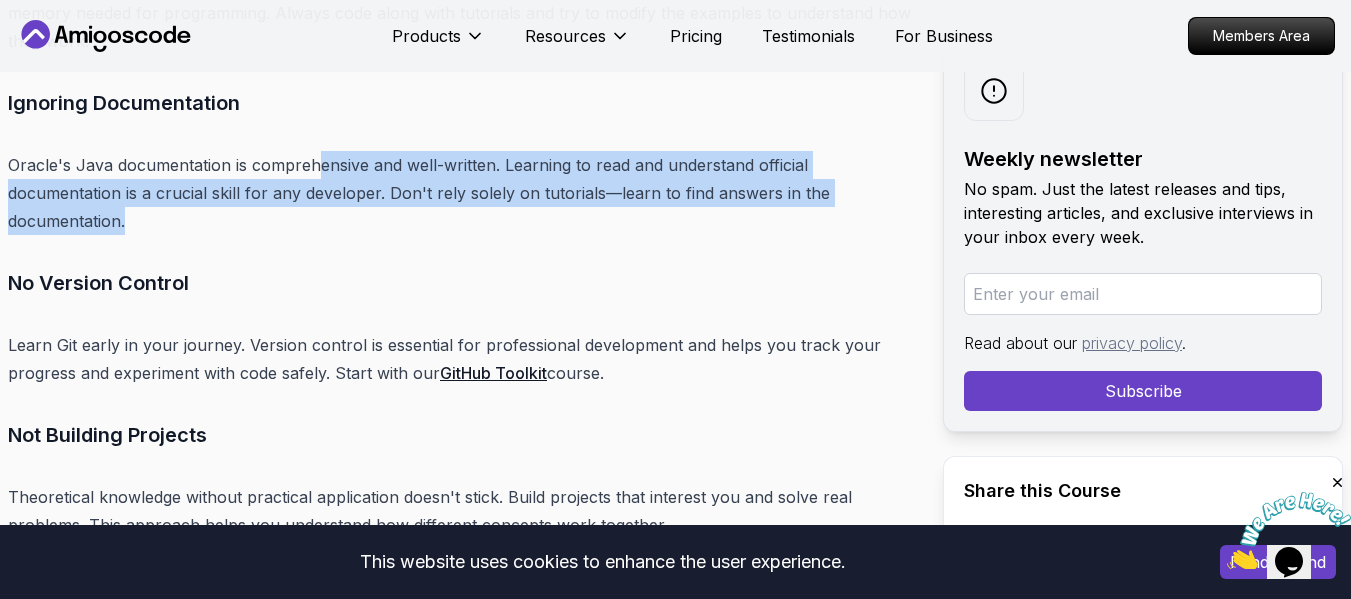 drag, startPoint x: 316, startPoint y: 169, endPoint x: 313, endPoint y: 211, distance: 42.107006 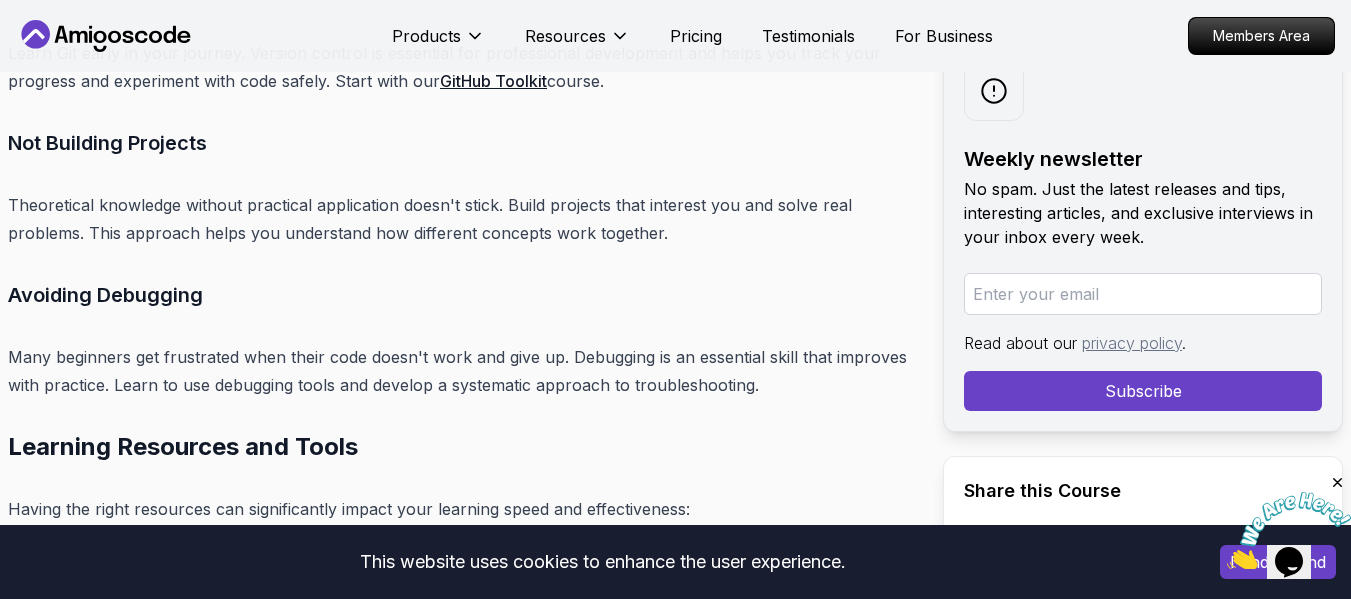 scroll, scrollTop: 13900, scrollLeft: 0, axis: vertical 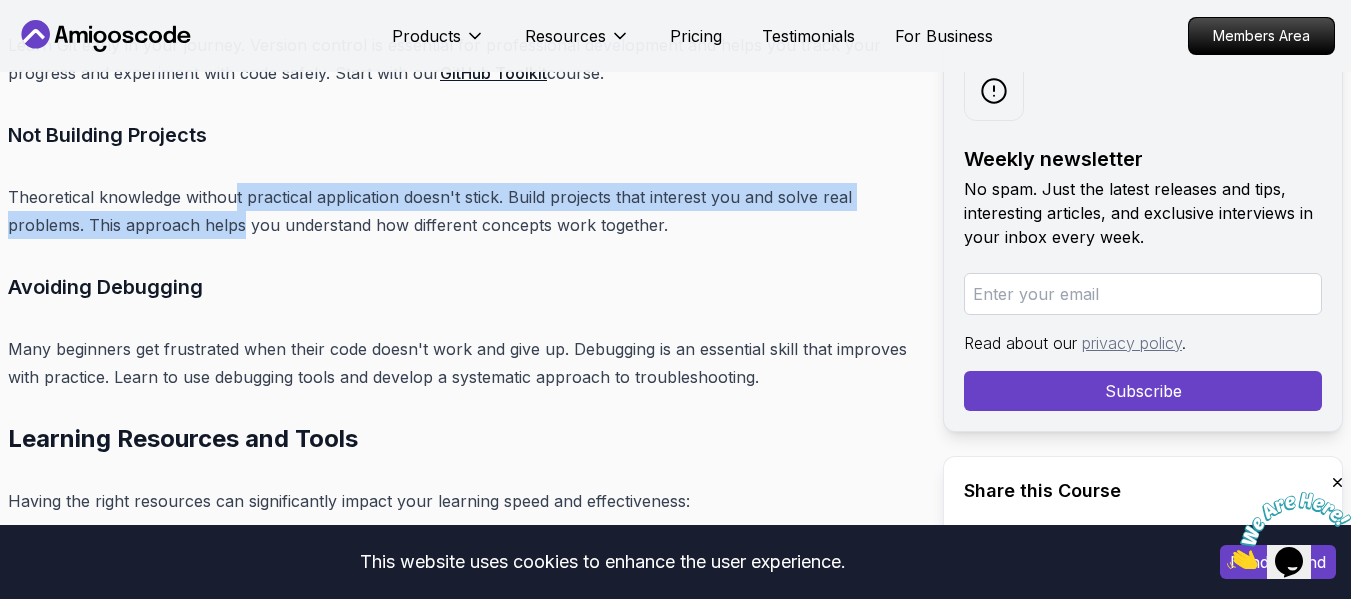 drag, startPoint x: 234, startPoint y: 180, endPoint x: 240, endPoint y: 221, distance: 41.4367 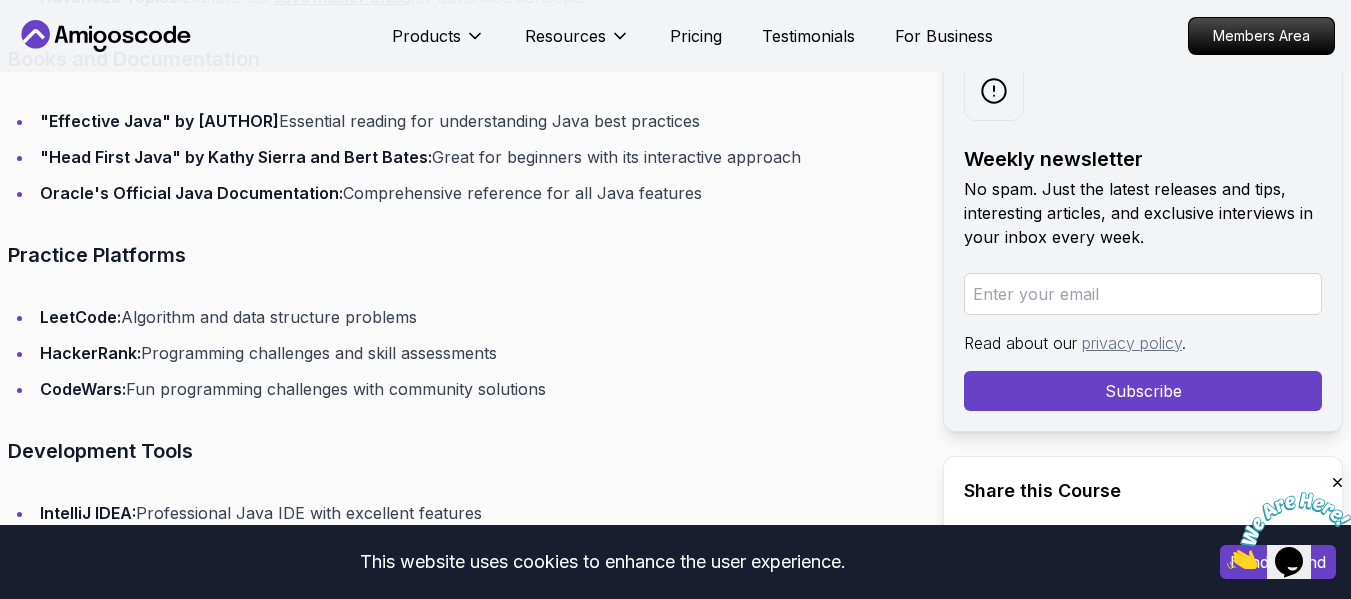 scroll, scrollTop: 14700, scrollLeft: 0, axis: vertical 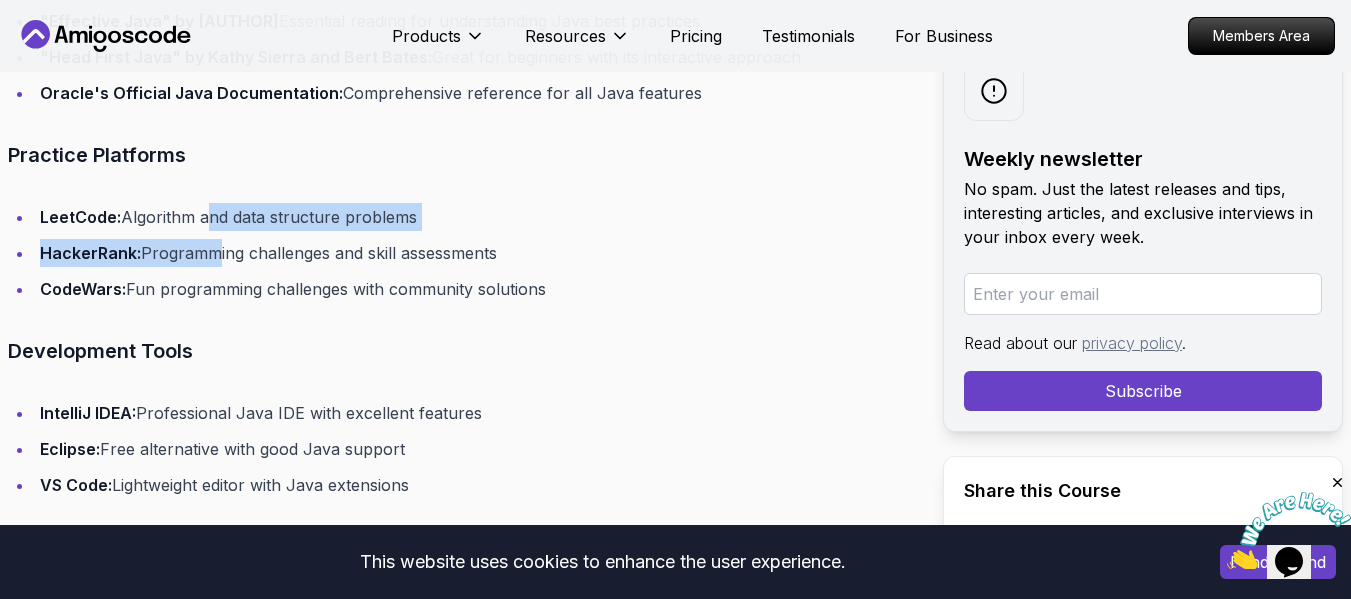 drag, startPoint x: 202, startPoint y: 216, endPoint x: 204, endPoint y: 246, distance: 30.066593 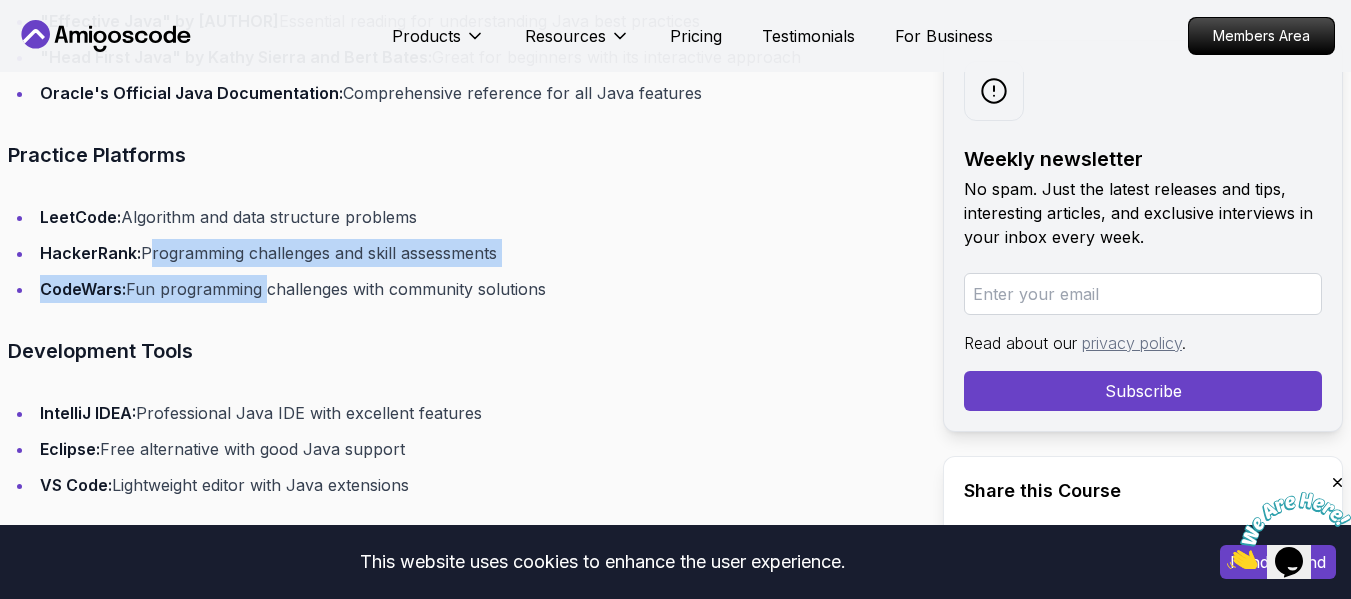 drag, startPoint x: 206, startPoint y: 246, endPoint x: 206, endPoint y: 278, distance: 32 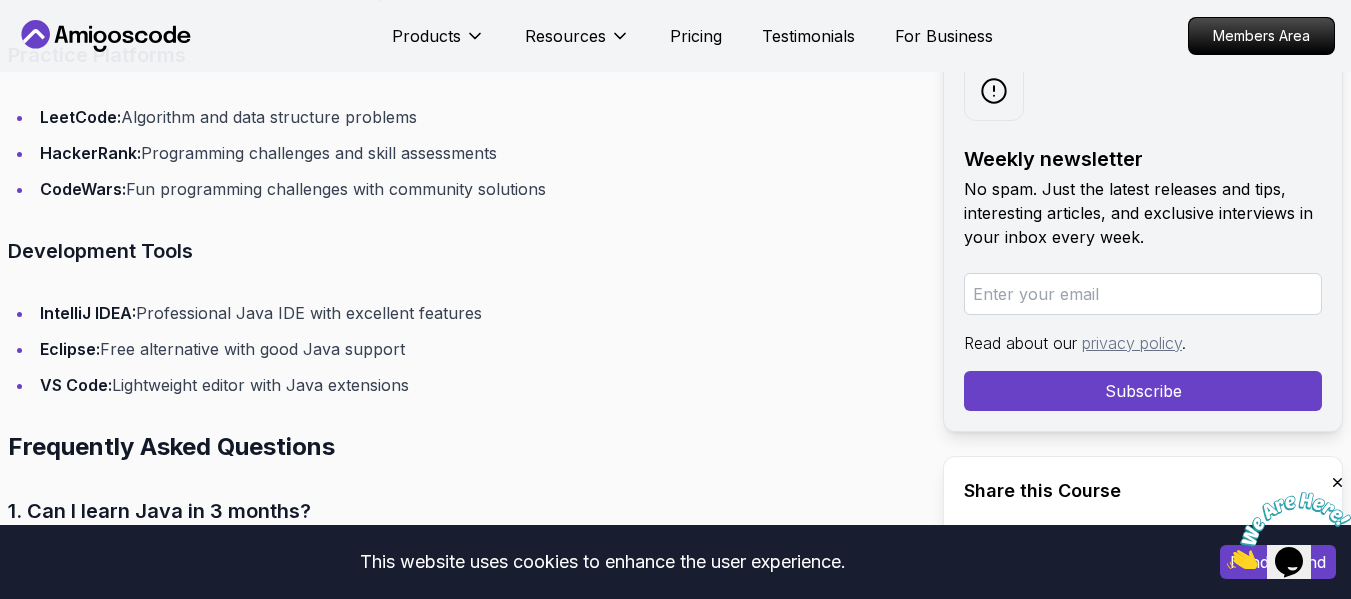 scroll, scrollTop: 14900, scrollLeft: 0, axis: vertical 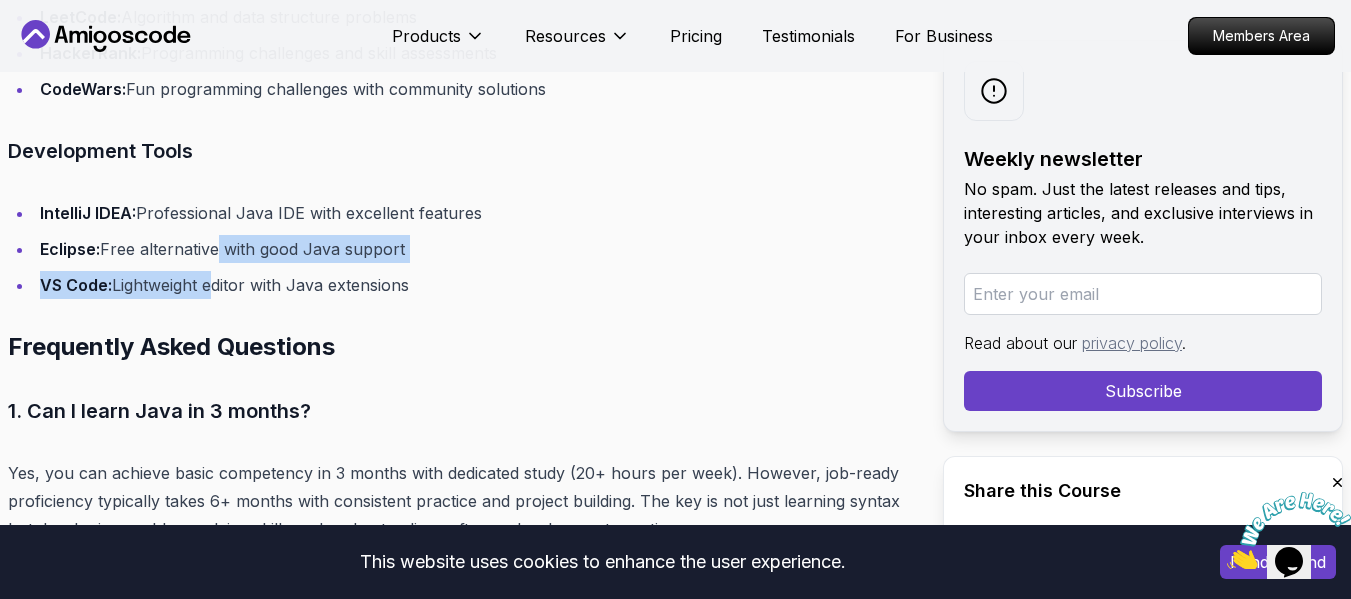 drag, startPoint x: 214, startPoint y: 250, endPoint x: 214, endPoint y: 266, distance: 16 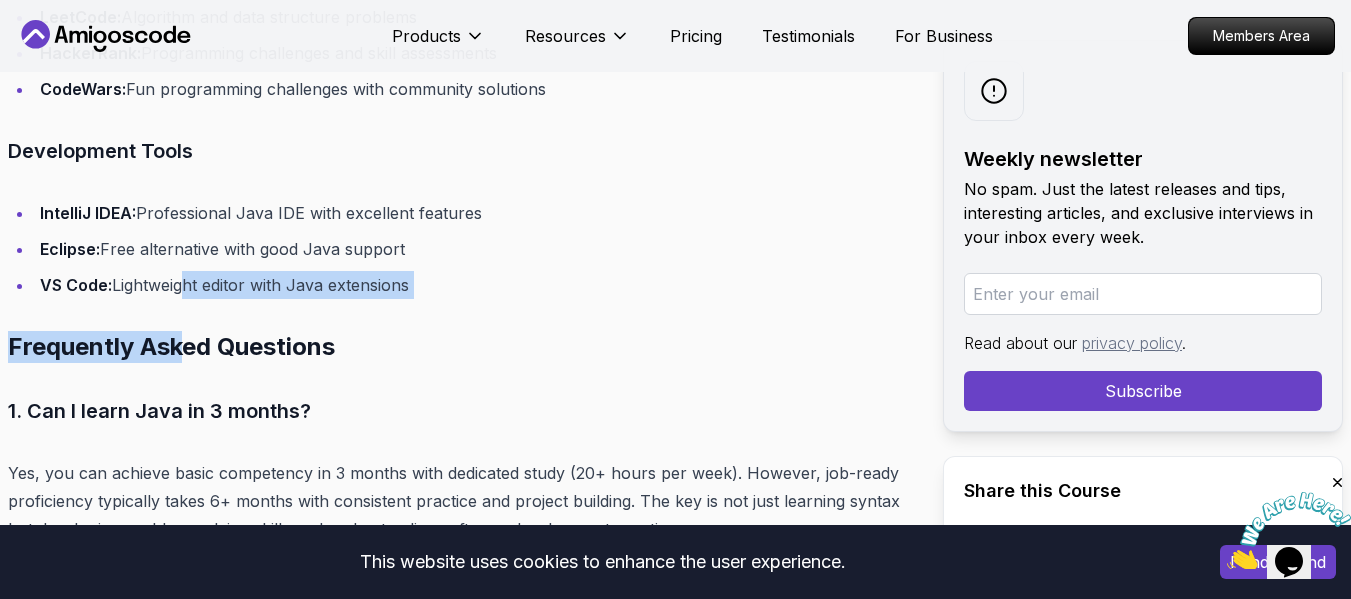 drag, startPoint x: 183, startPoint y: 272, endPoint x: 183, endPoint y: 304, distance: 32 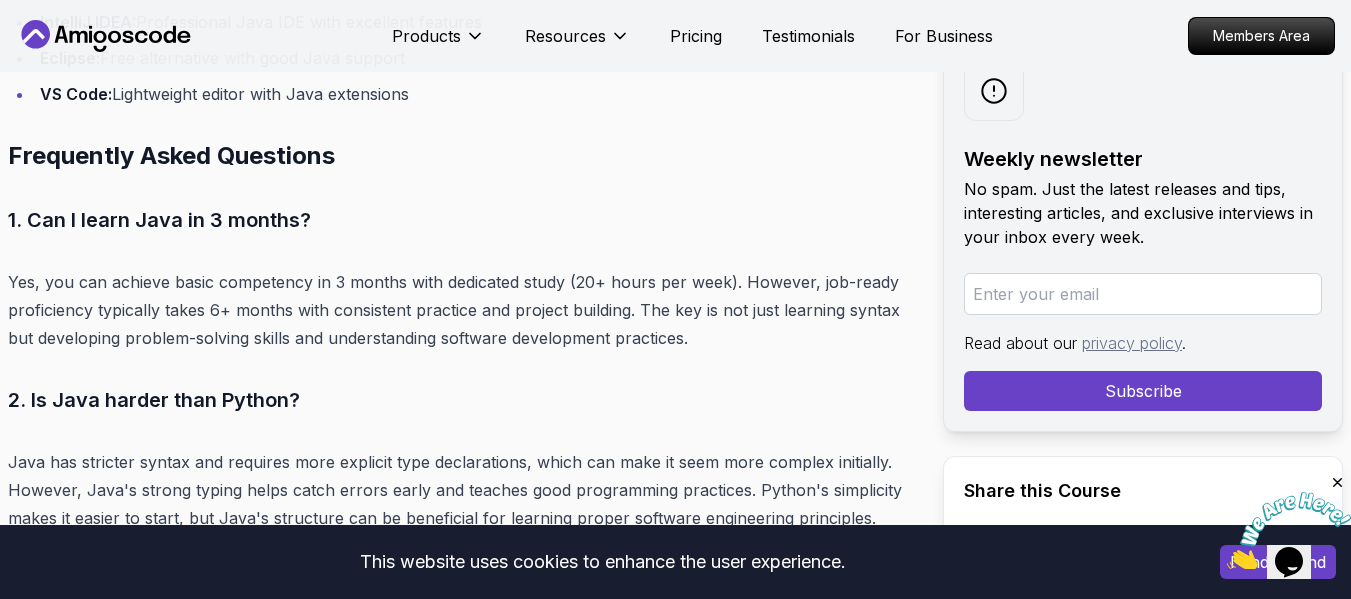 scroll, scrollTop: 15100, scrollLeft: 0, axis: vertical 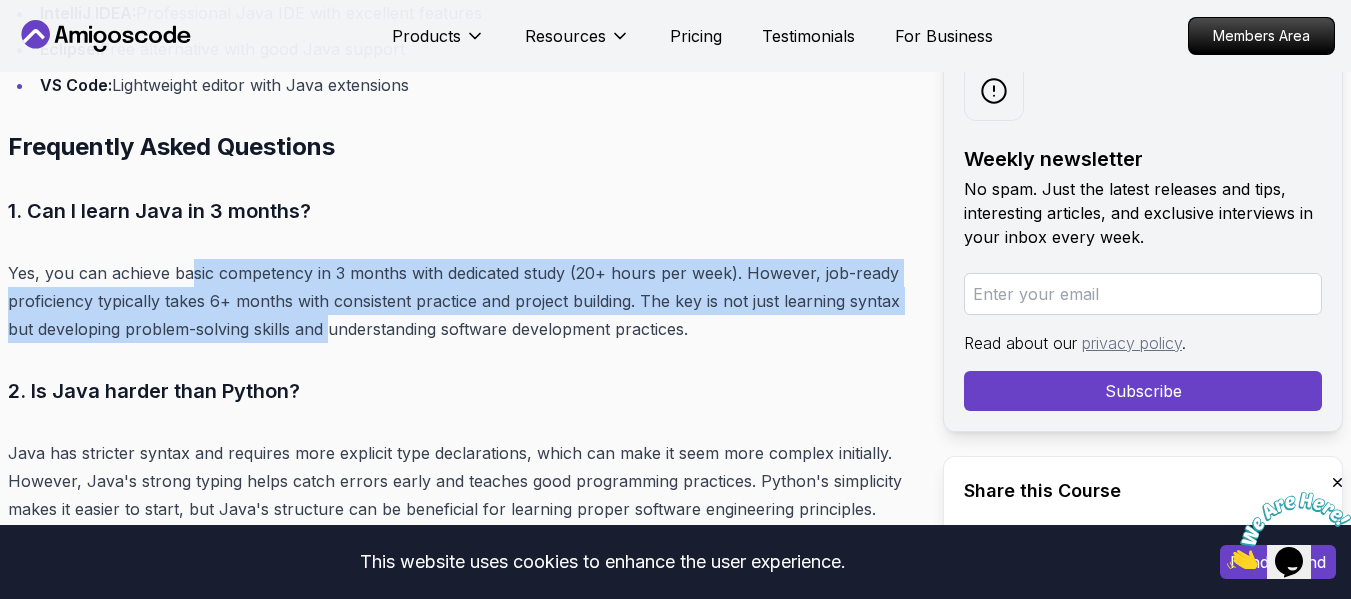 drag, startPoint x: 188, startPoint y: 283, endPoint x: 326, endPoint y: 327, distance: 144.84474 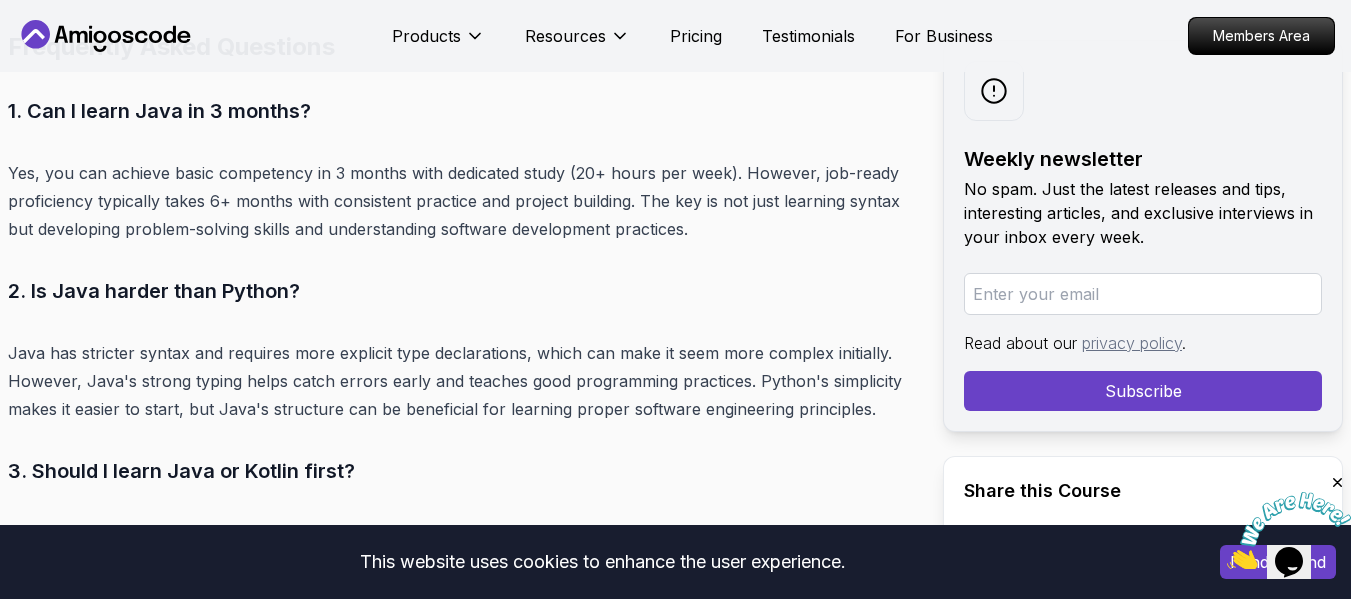 scroll, scrollTop: 15300, scrollLeft: 0, axis: vertical 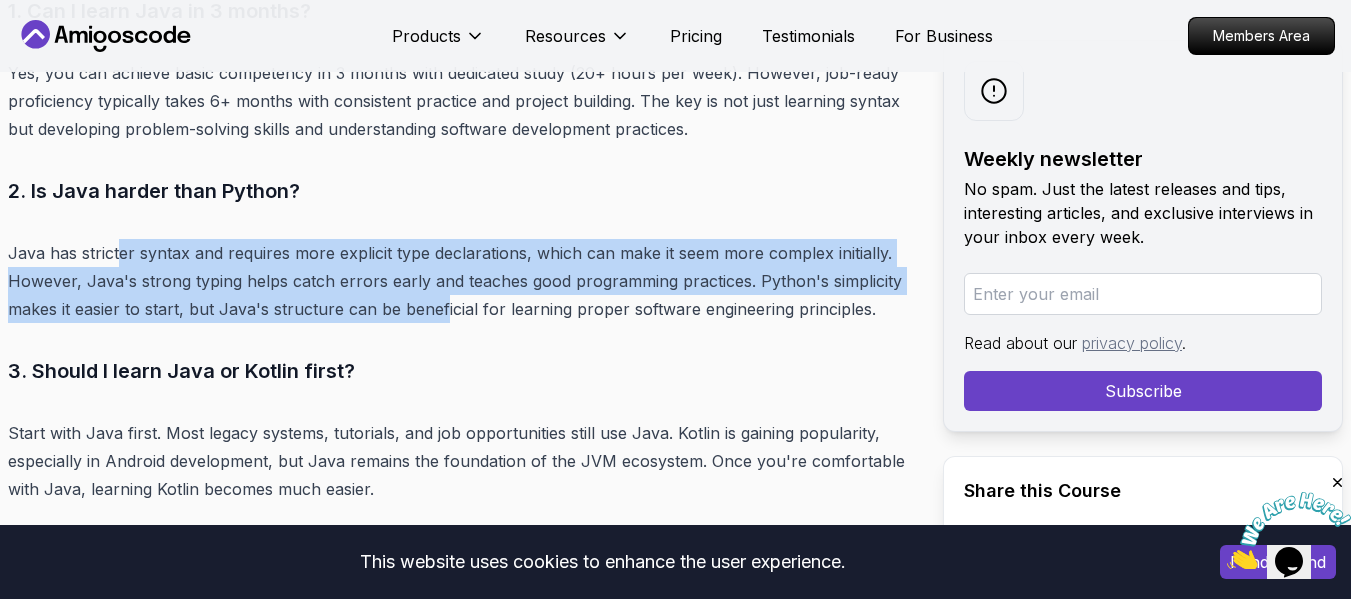 drag, startPoint x: 121, startPoint y: 256, endPoint x: 441, endPoint y: 322, distance: 326.73538 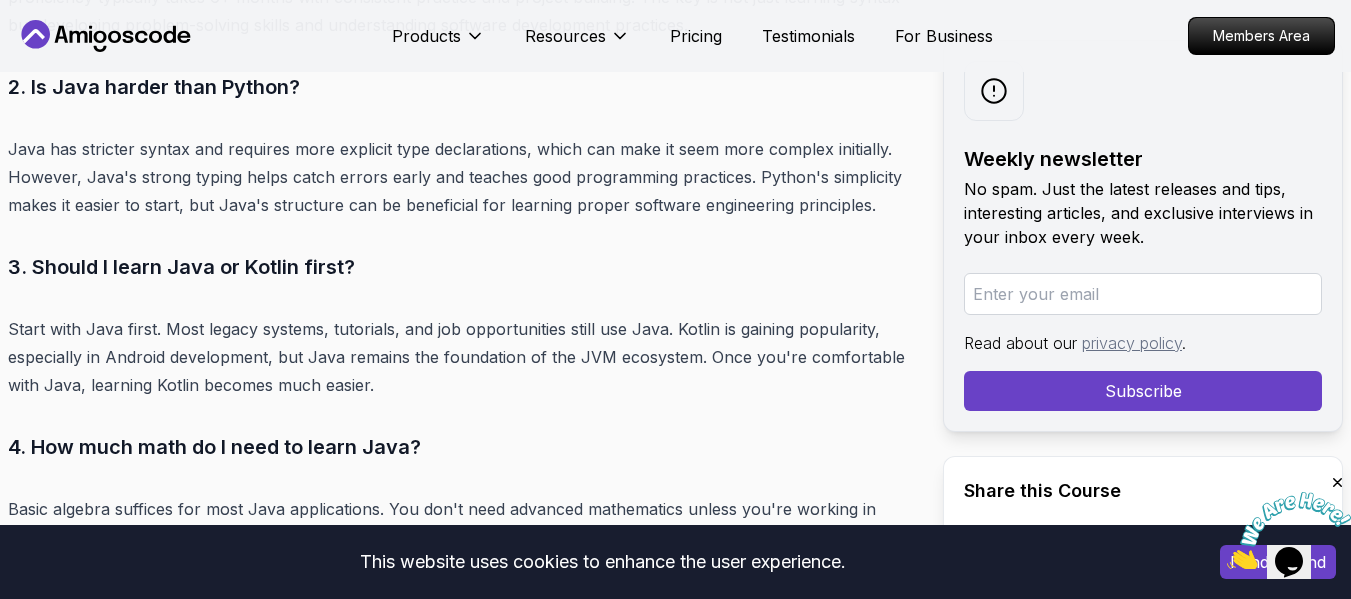 scroll, scrollTop: 15500, scrollLeft: 0, axis: vertical 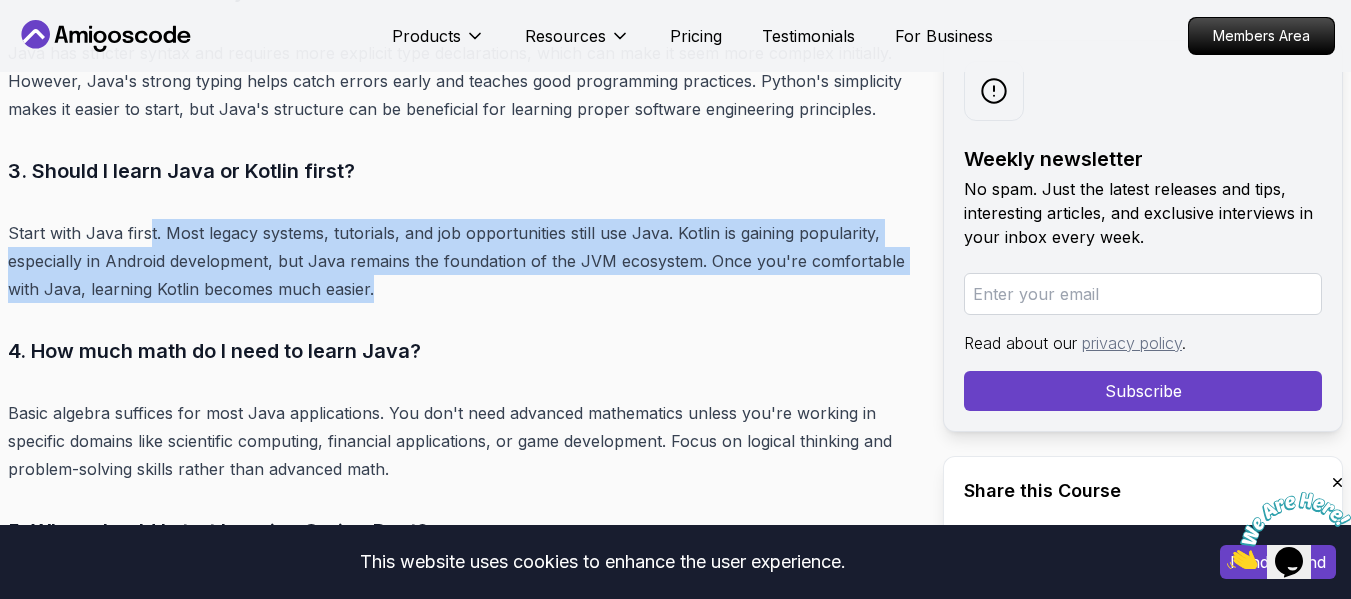 drag, startPoint x: 149, startPoint y: 231, endPoint x: 389, endPoint y: 281, distance: 245.15302 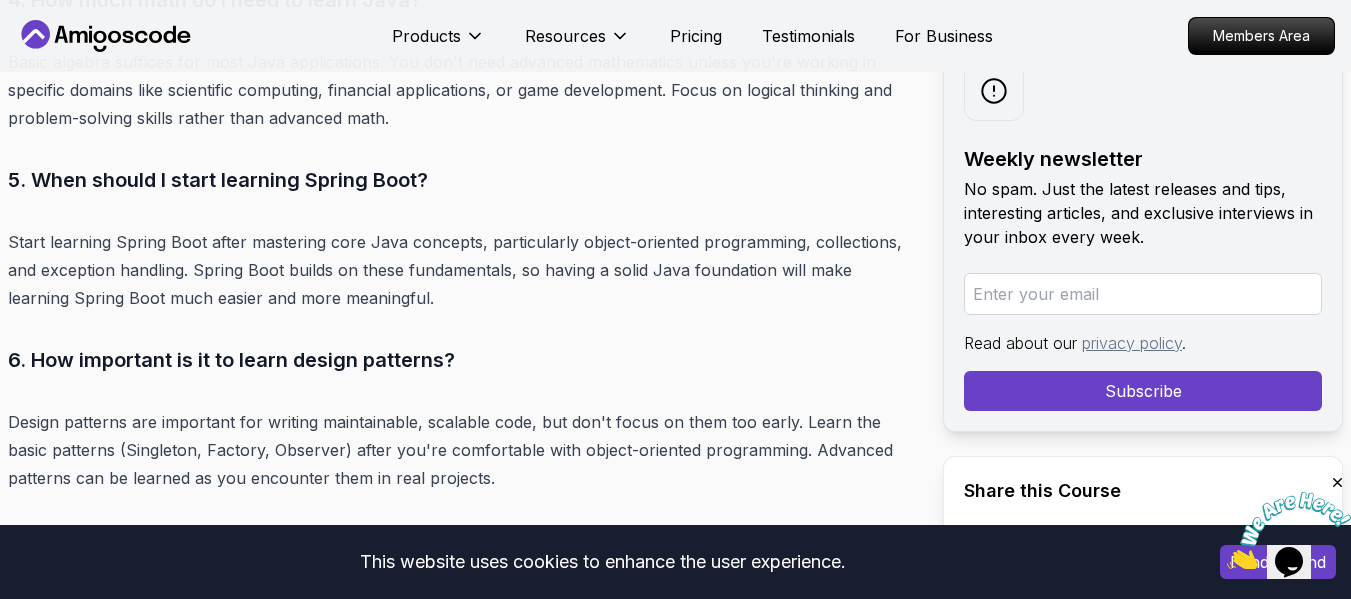 scroll, scrollTop: 15900, scrollLeft: 0, axis: vertical 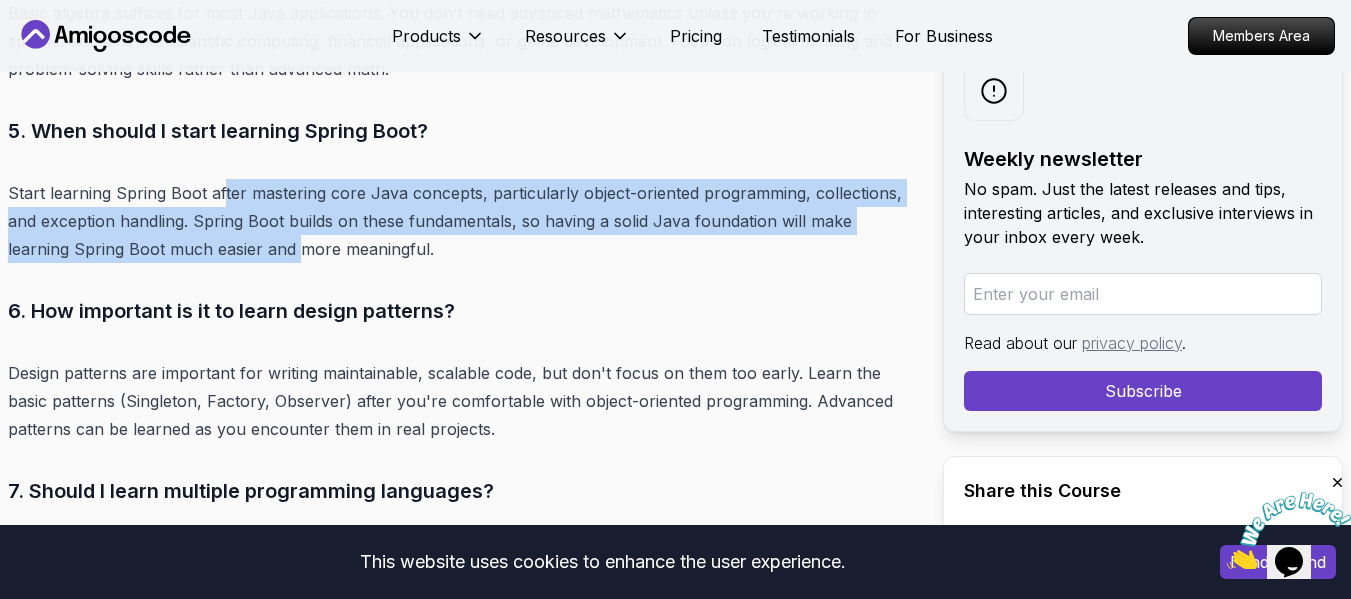 drag, startPoint x: 220, startPoint y: 205, endPoint x: 230, endPoint y: 240, distance: 36.40055 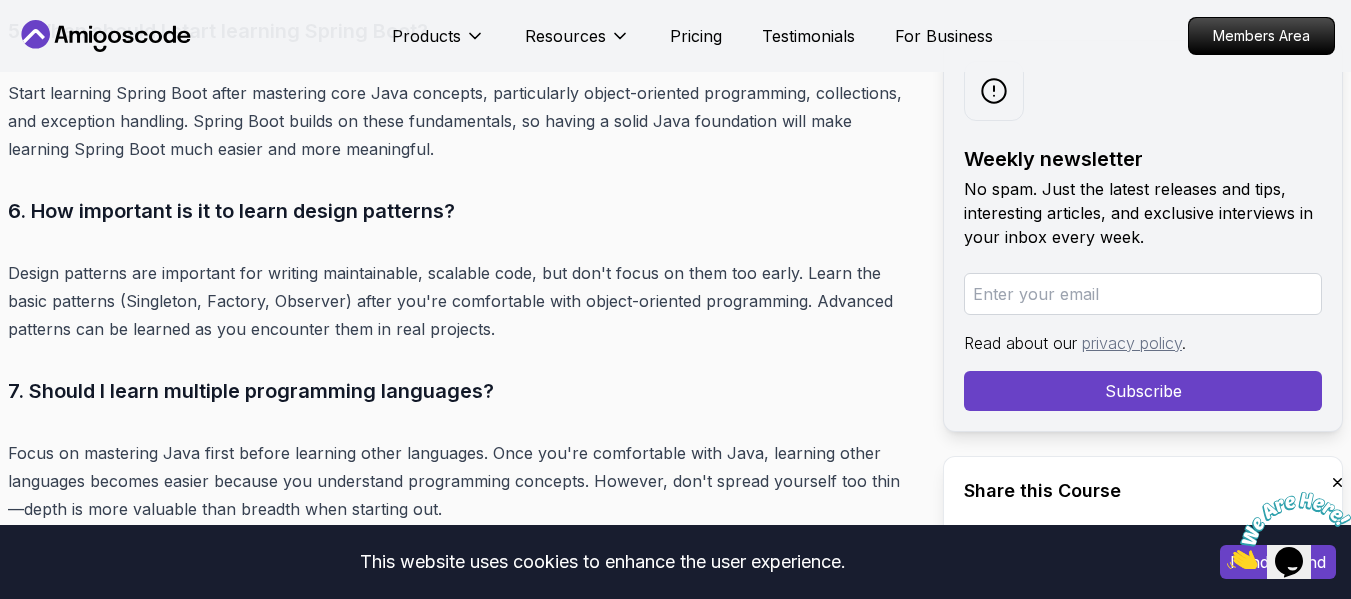 scroll, scrollTop: 16100, scrollLeft: 0, axis: vertical 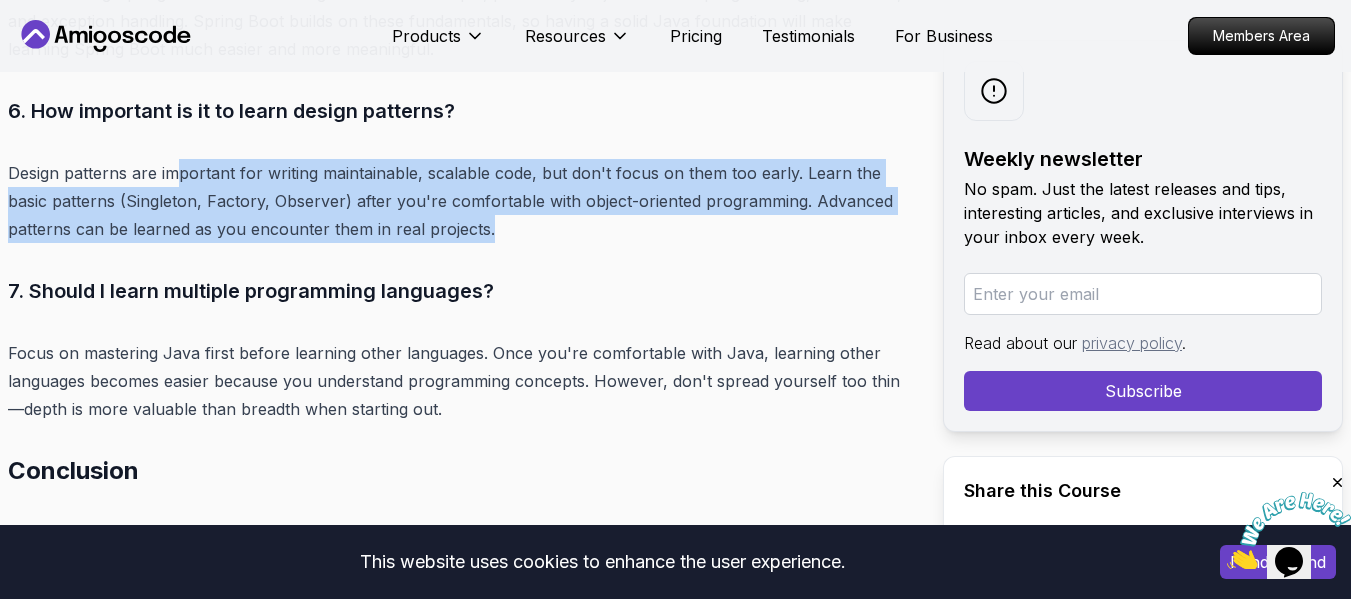 drag, startPoint x: 172, startPoint y: 184, endPoint x: 512, endPoint y: 235, distance: 343.8037 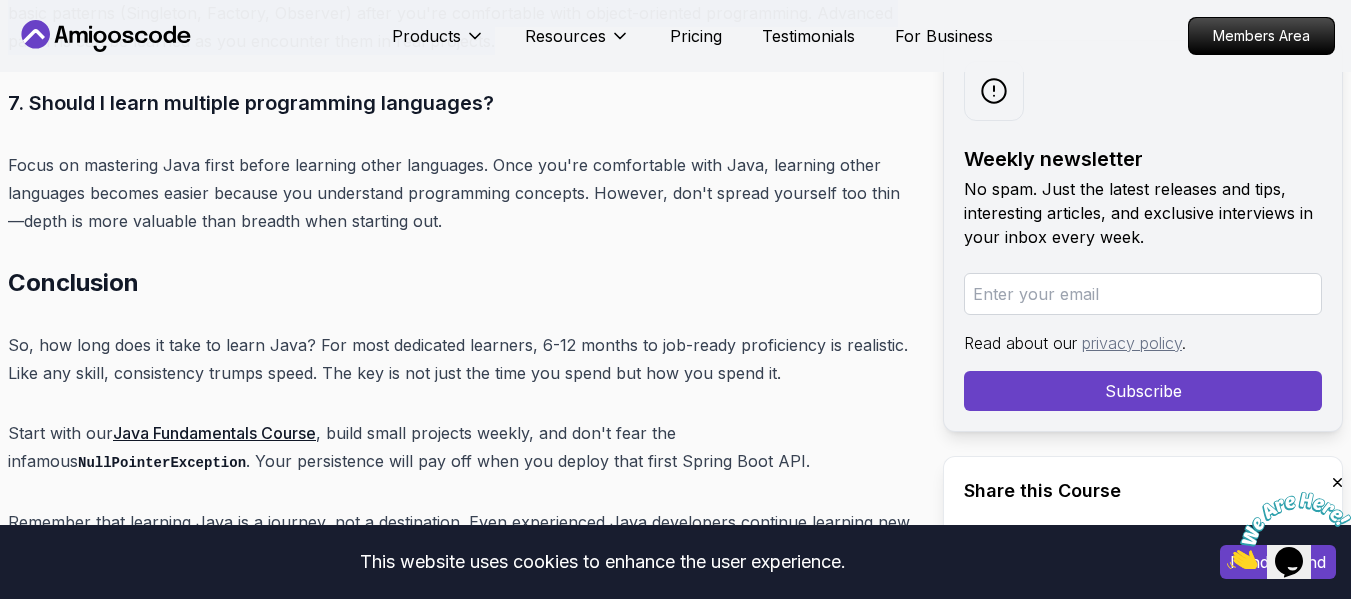 scroll, scrollTop: 16300, scrollLeft: 0, axis: vertical 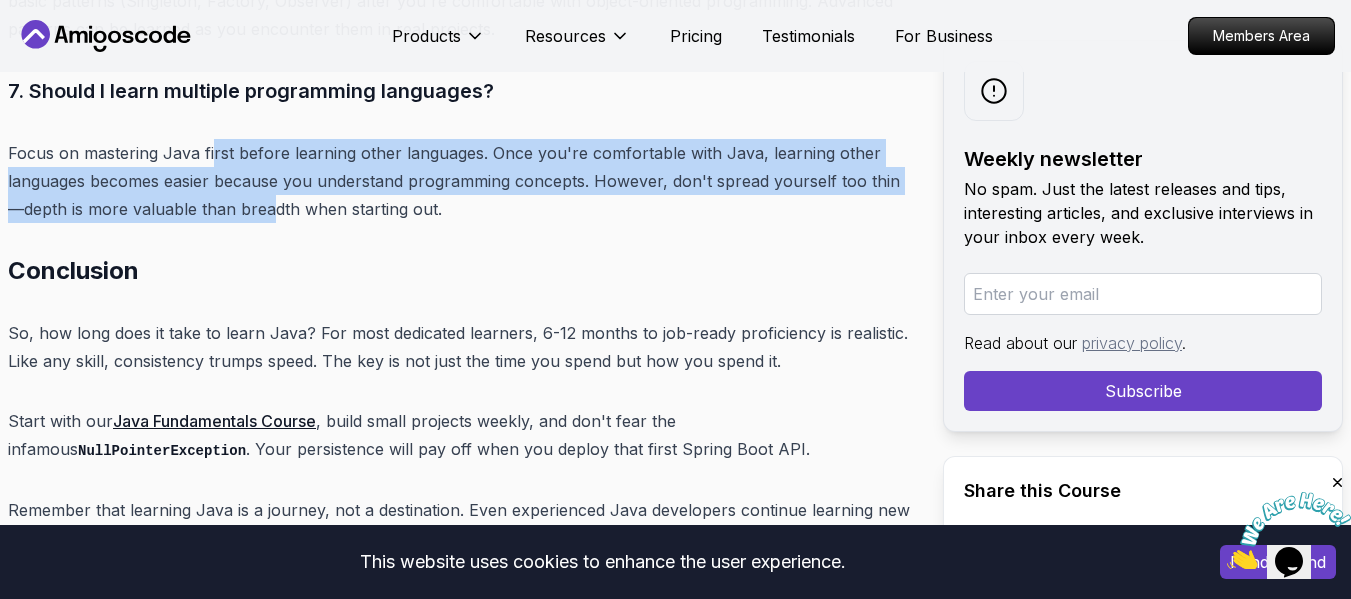 drag, startPoint x: 213, startPoint y: 143, endPoint x: 254, endPoint y: 202, distance: 71.84706 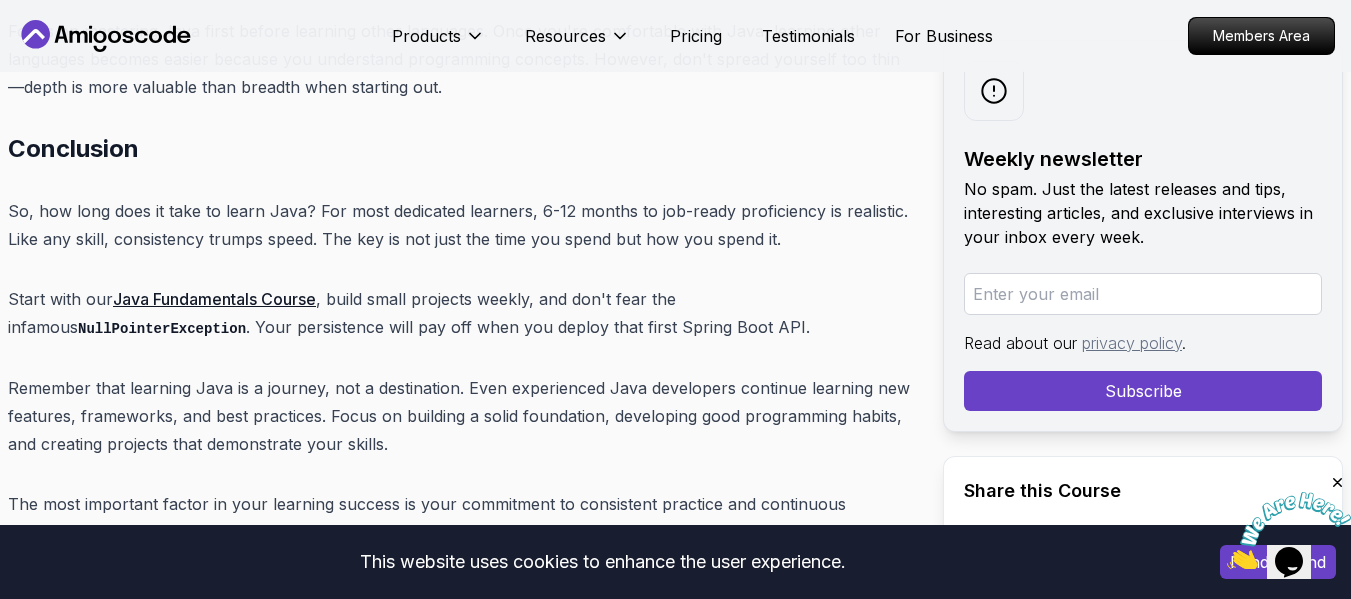 scroll, scrollTop: 16500, scrollLeft: 0, axis: vertical 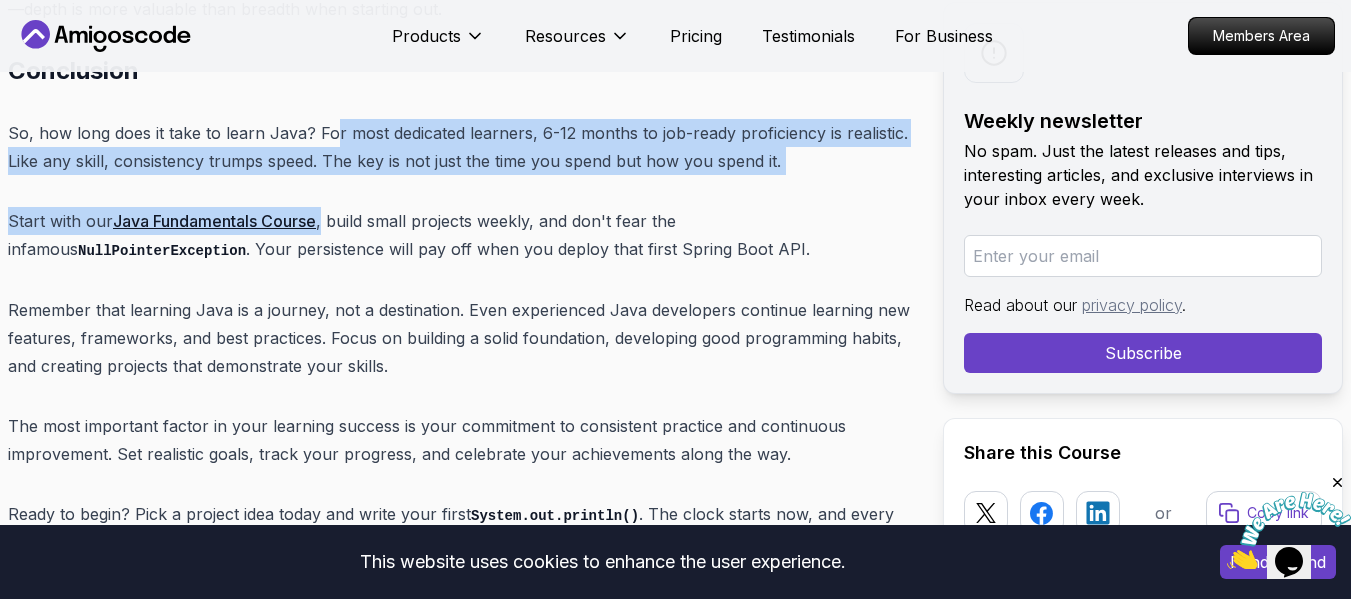 drag, startPoint x: 327, startPoint y: 138, endPoint x: 327, endPoint y: 186, distance: 48 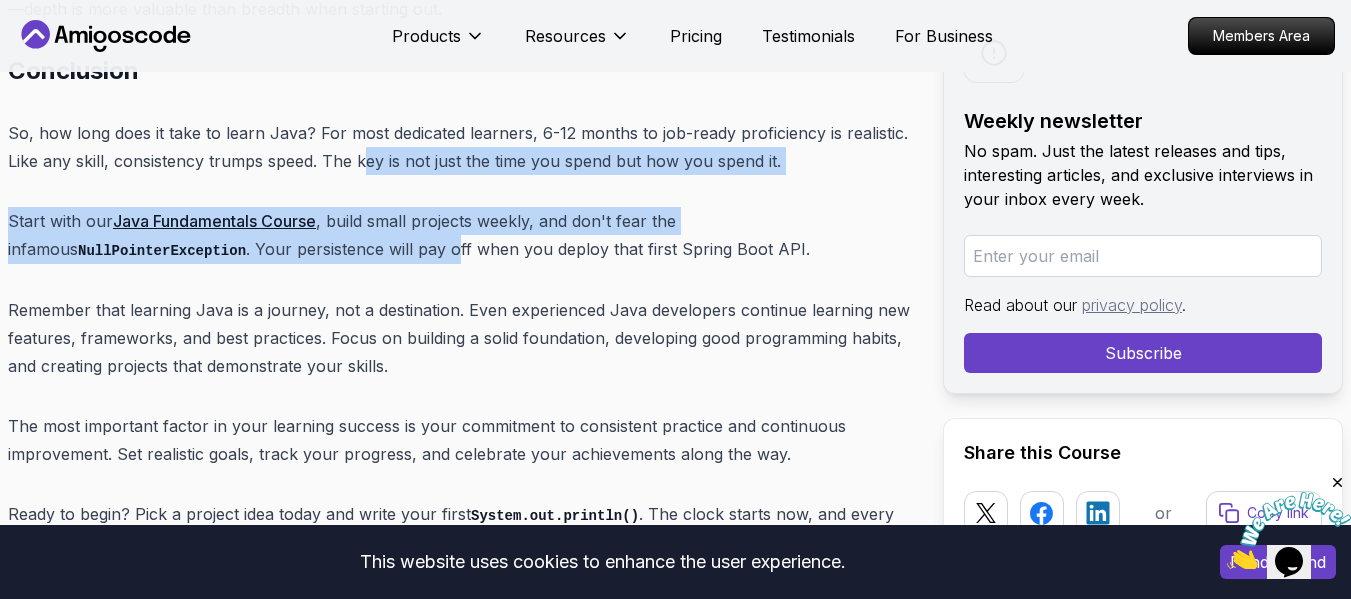 drag, startPoint x: 360, startPoint y: 151, endPoint x: 376, endPoint y: 260, distance: 110.16805 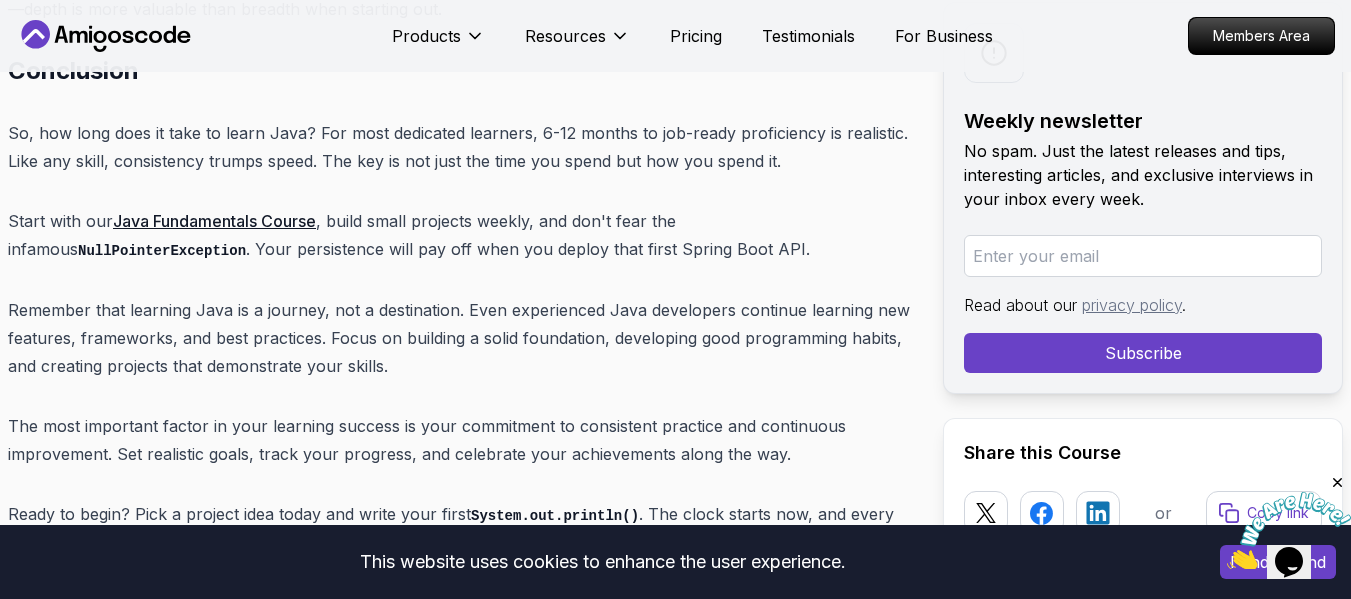 click on "Start with our Java Fundamentals Course , build small projects weekly, and don't fear the infamous NullPointerException . Your persistence will pay off when you deploy that first Spring Boot API." at bounding box center (459, 235) 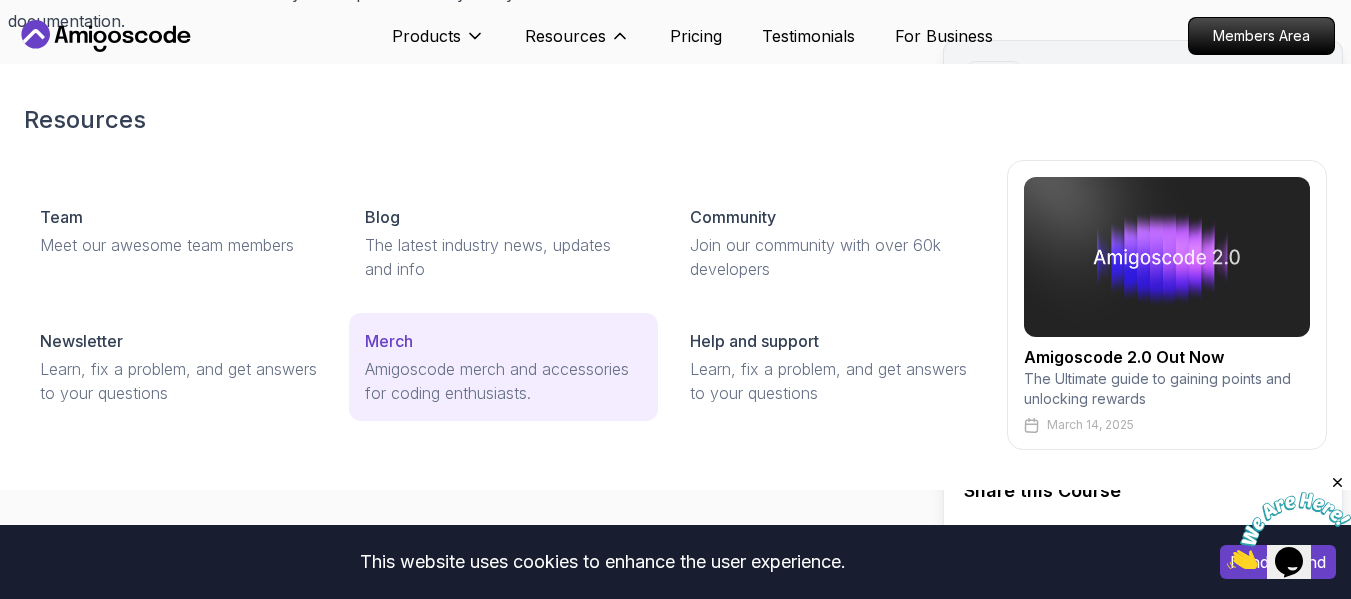 scroll, scrollTop: 13300, scrollLeft: 0, axis: vertical 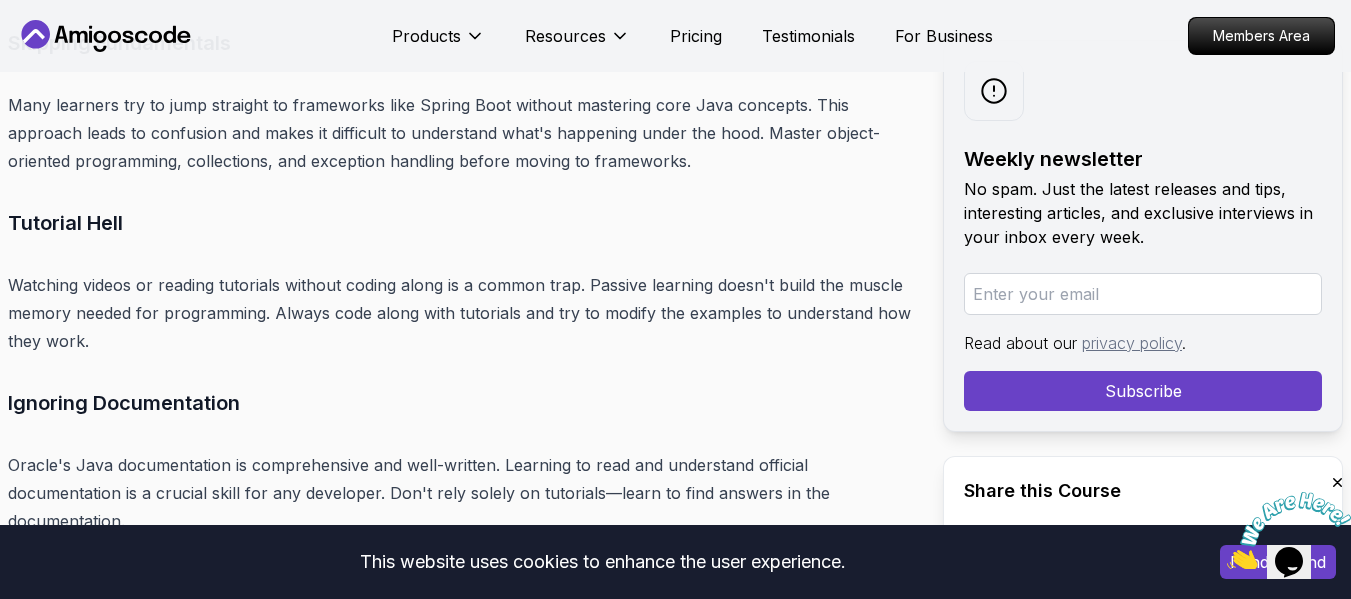 click at bounding box center (1338, 483) 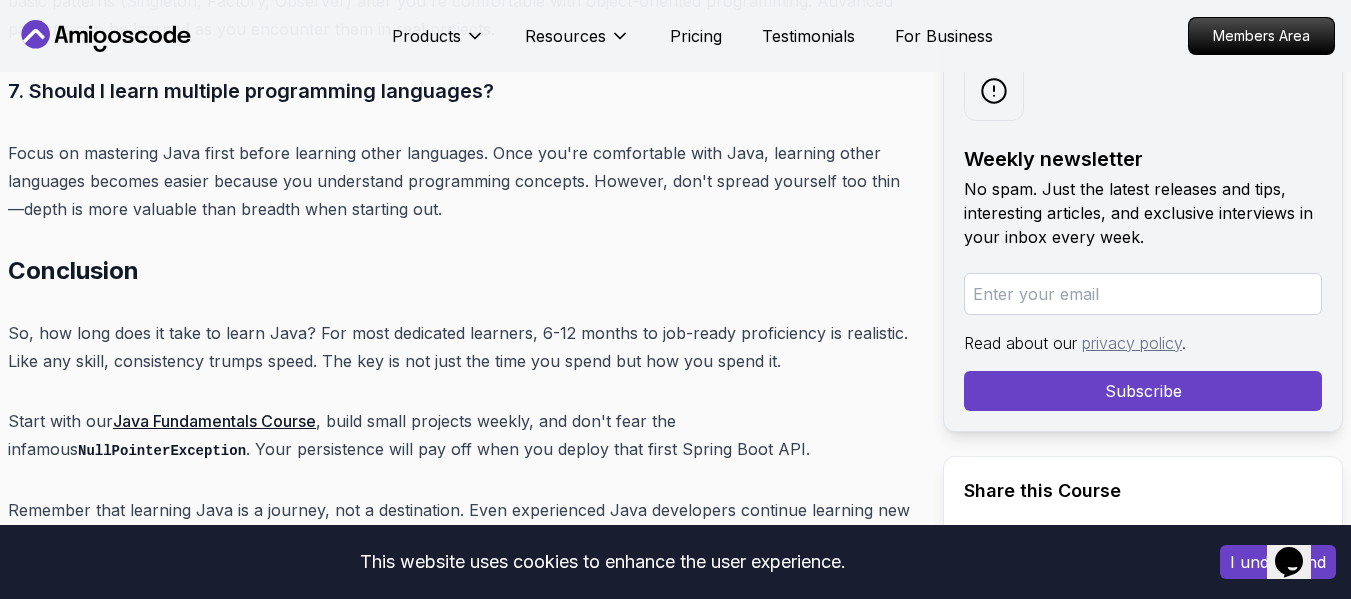 scroll, scrollTop: 16900, scrollLeft: 0, axis: vertical 